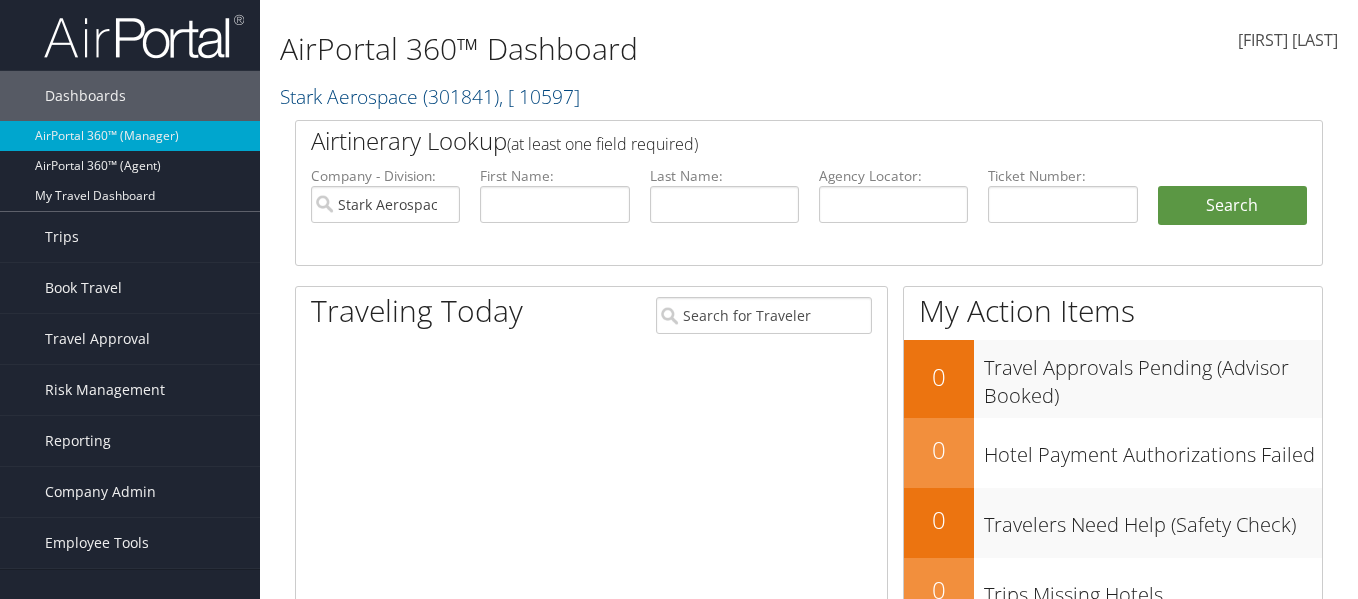scroll, scrollTop: 0, scrollLeft: 0, axis: both 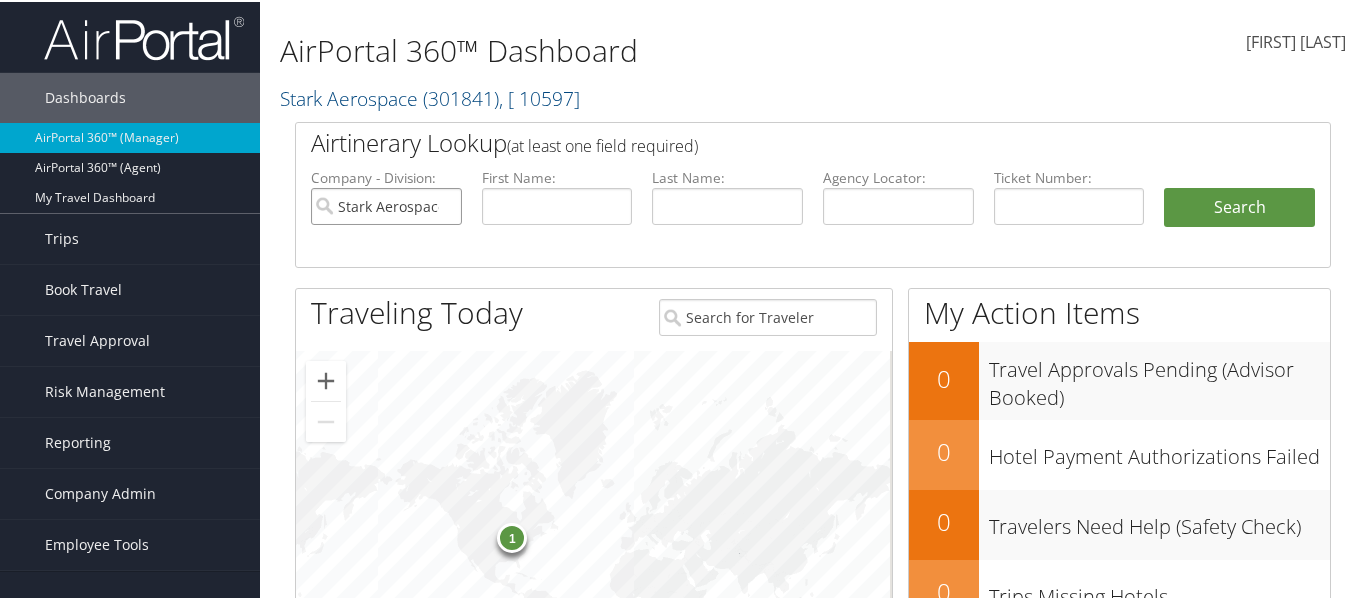 click on "Stark Aerospace" at bounding box center [386, 204] 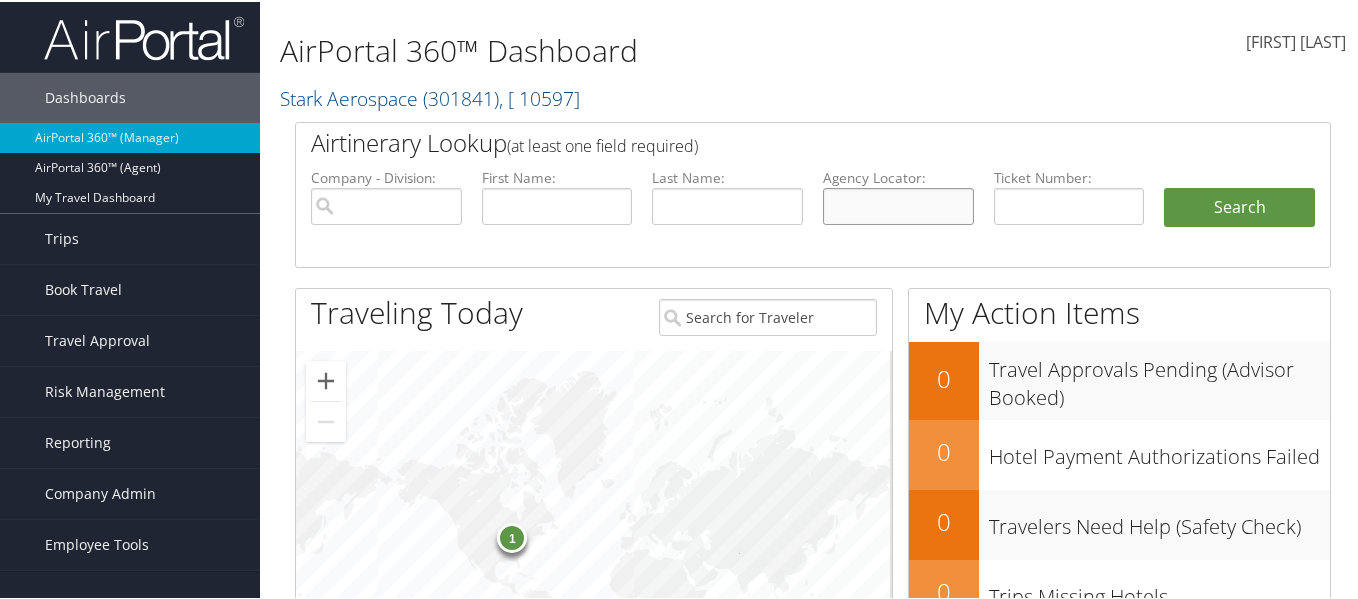 click at bounding box center [898, 204] 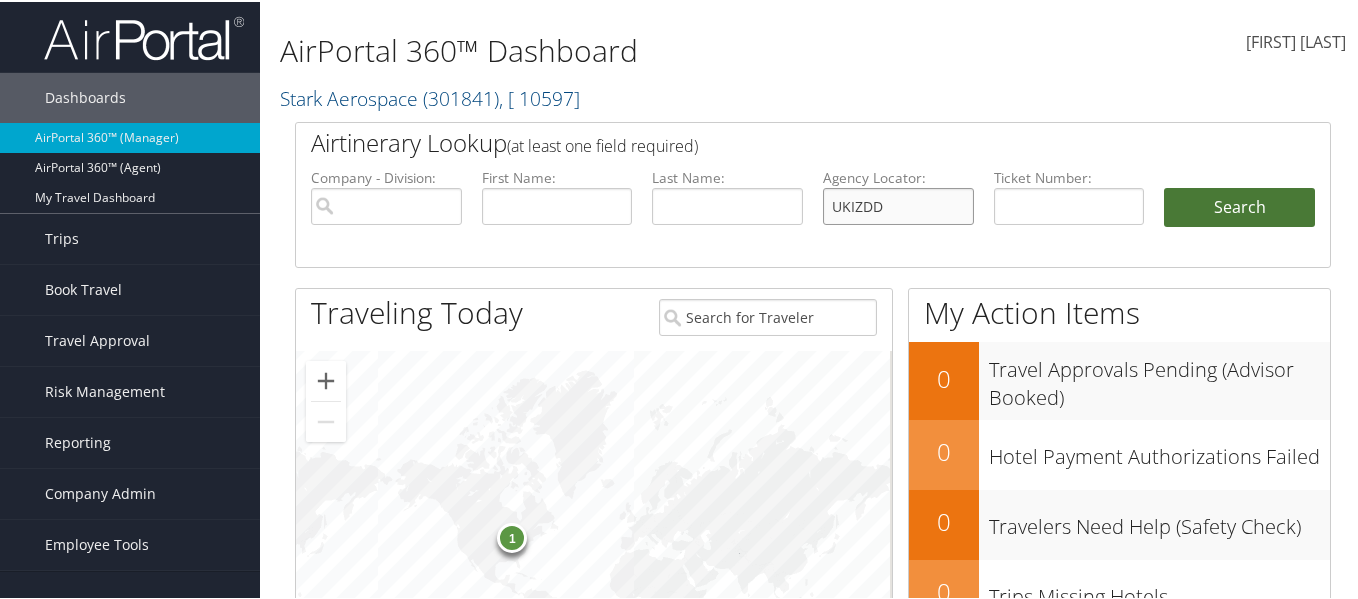 type on "UKIZDD" 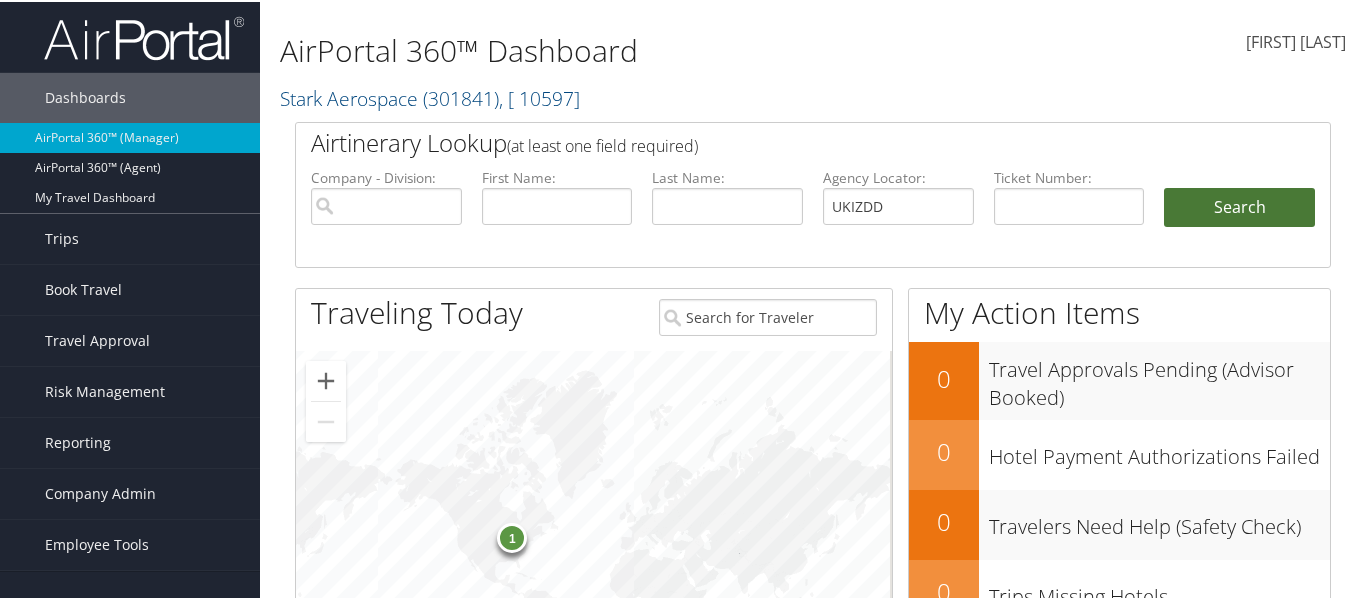 click on "Search" at bounding box center (1239, 206) 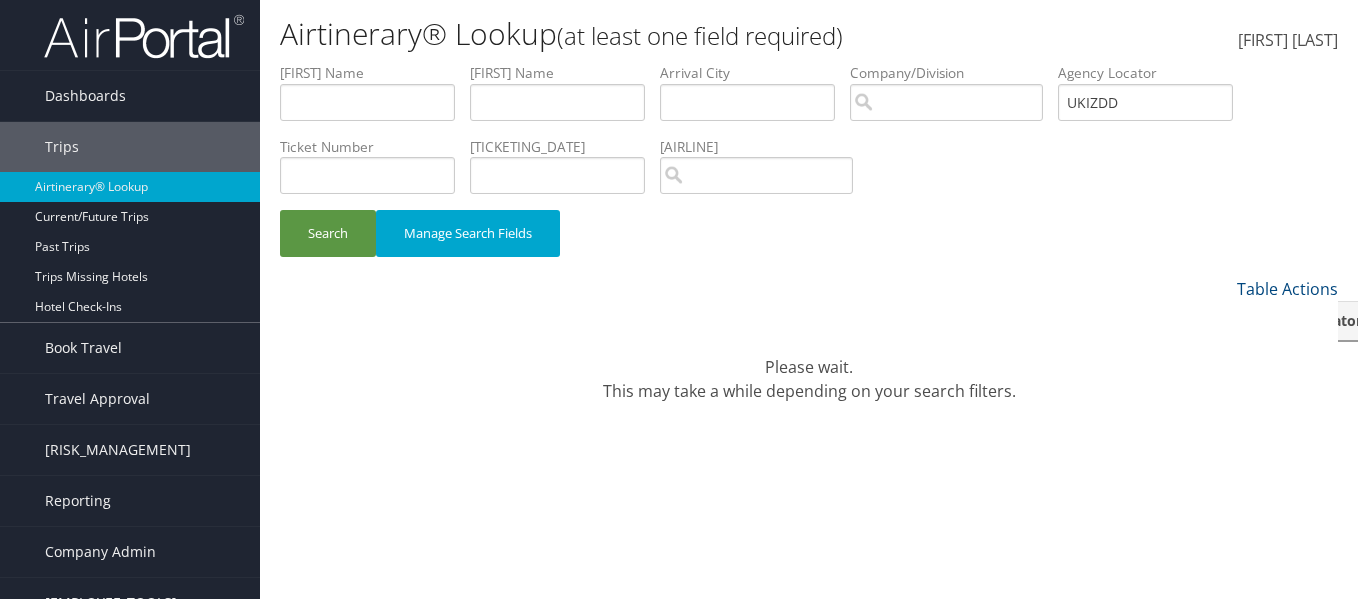 scroll, scrollTop: 0, scrollLeft: 0, axis: both 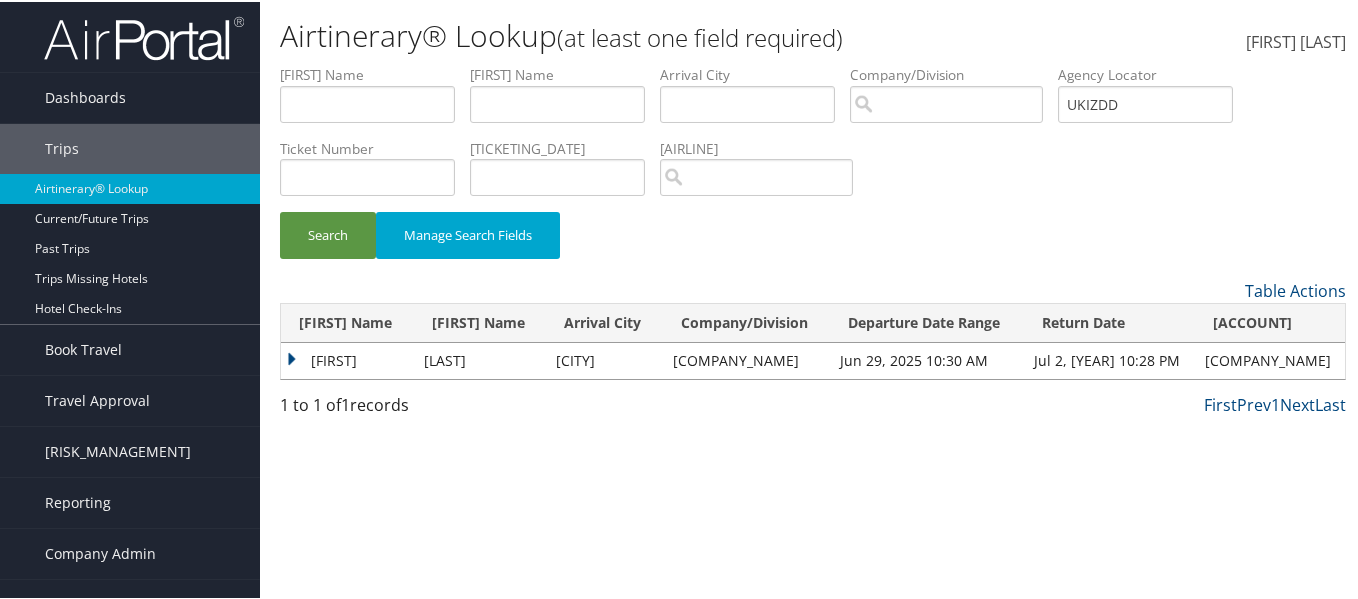click on "Nidhi" at bounding box center [347, 359] 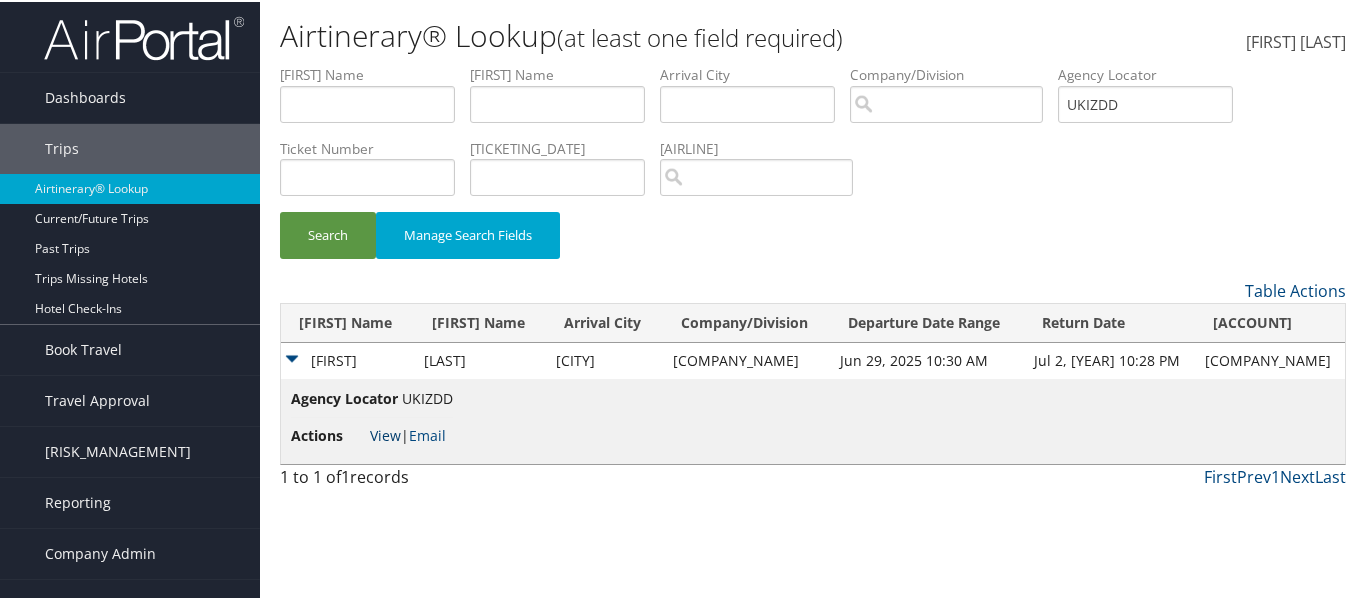 click on "View" at bounding box center [385, 433] 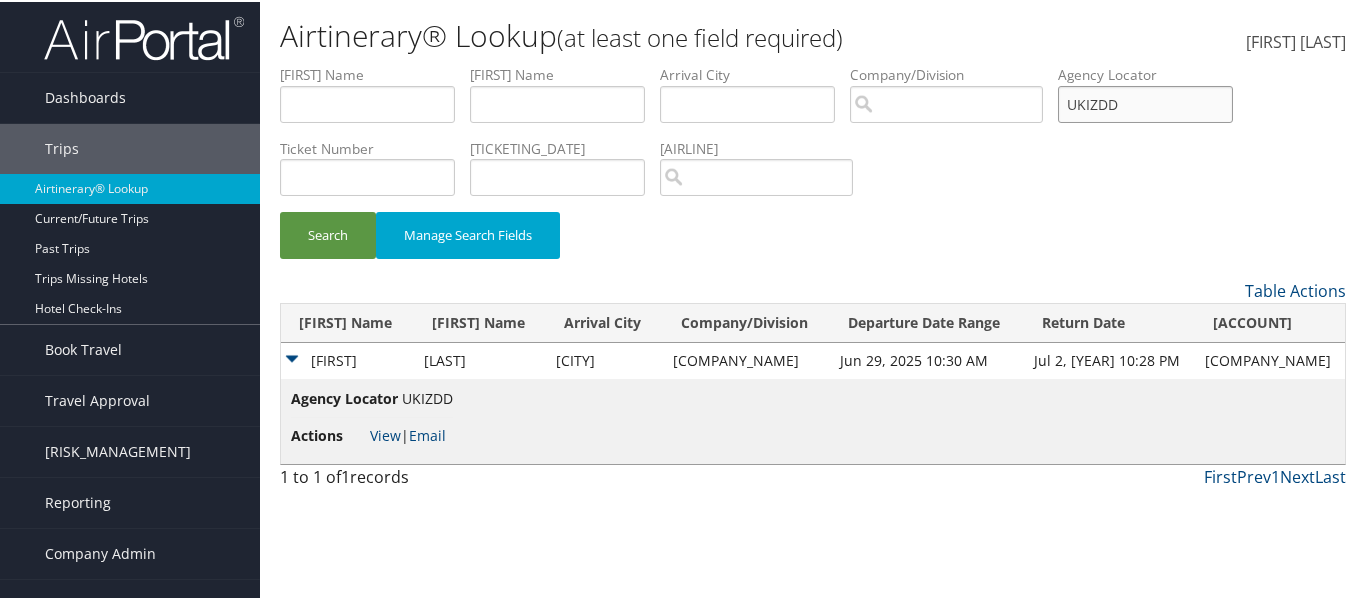 click on "First Name Last Name Departure City Arrival City Company/Division Airport/City Code Departure Date Range Agency Locator UKIZDD Ticket Number Ticketing Date Invoice Number Flight Number Agent Name Air Confirmation Hotel Confirmation Credit Card - Last 4 Digits Airline Car Rental Chain Hotel Chain Rail Vendor Authorization Billable Client Code Cost Center Department Explanation Manager ID Project Purpose Region Traveler ID" at bounding box center (813, 63) 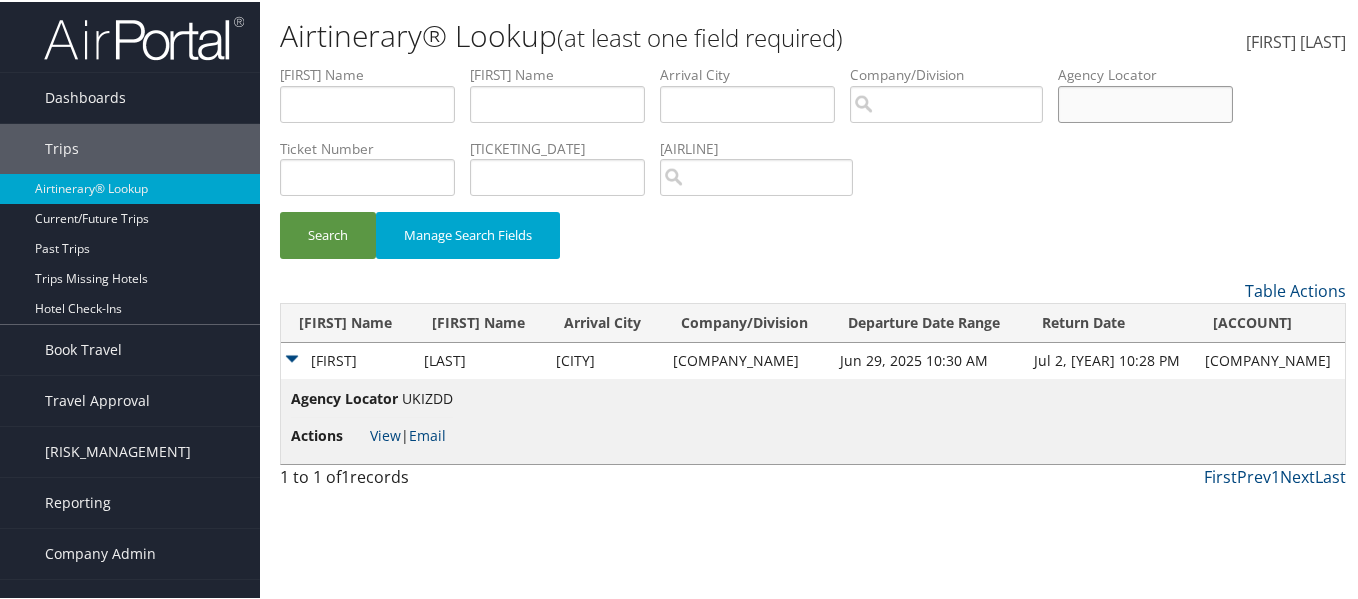 type 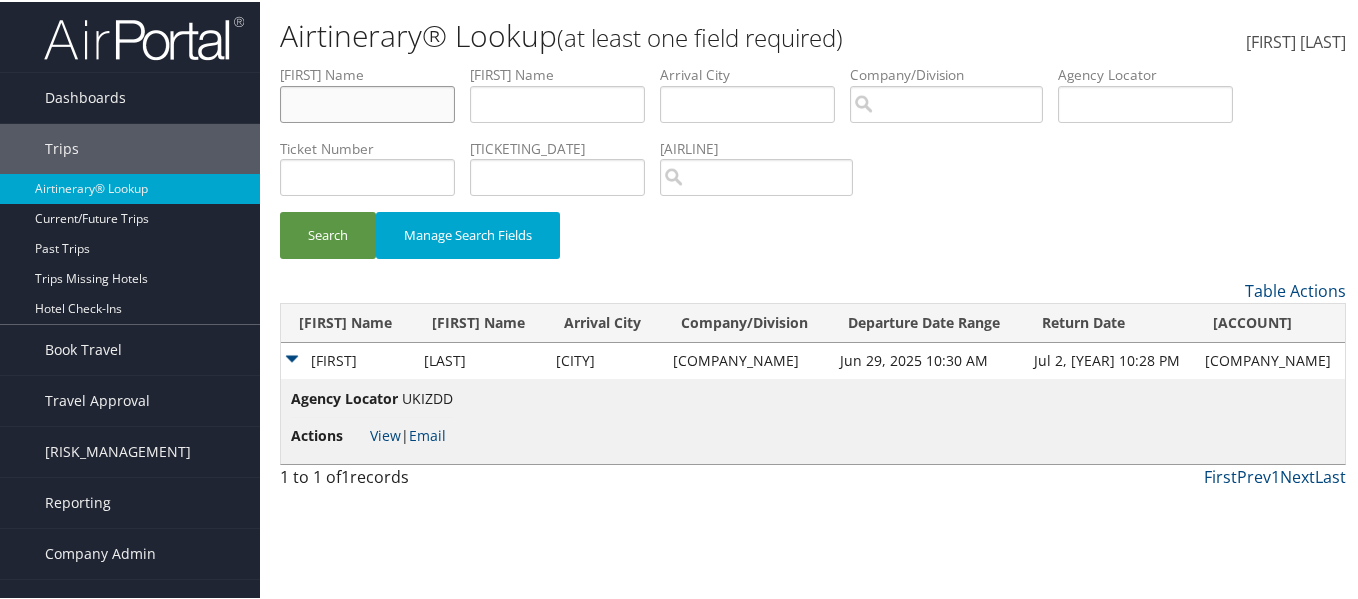 click at bounding box center (367, 102) 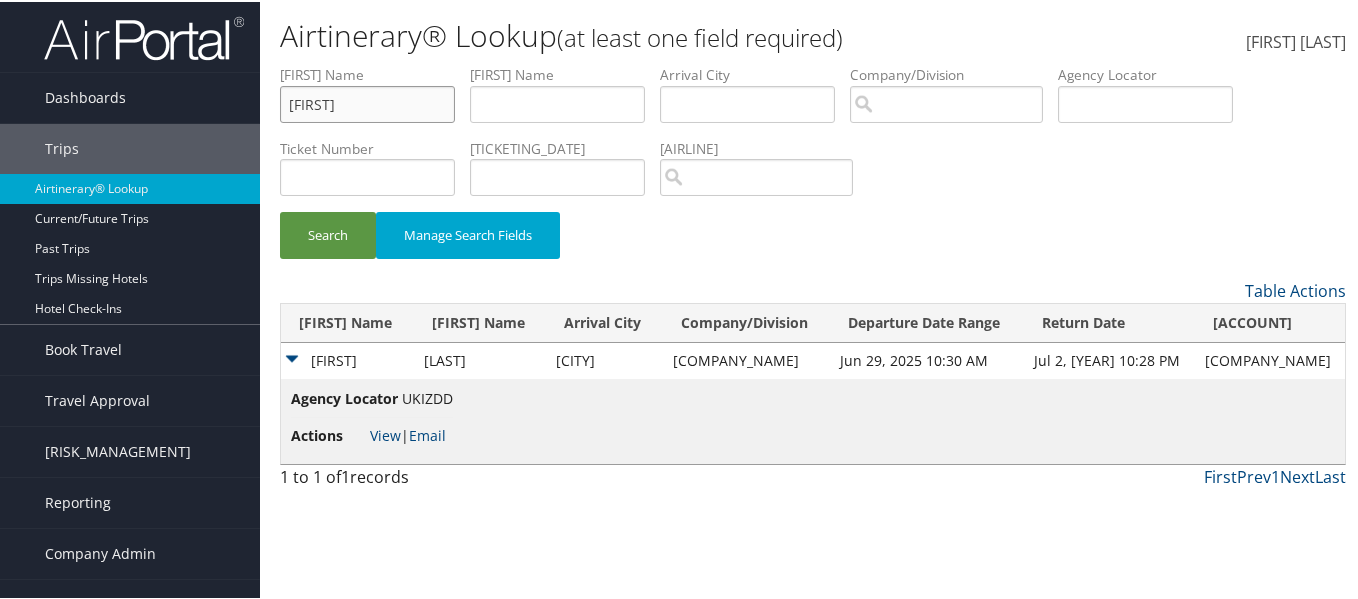 type on "Todd" 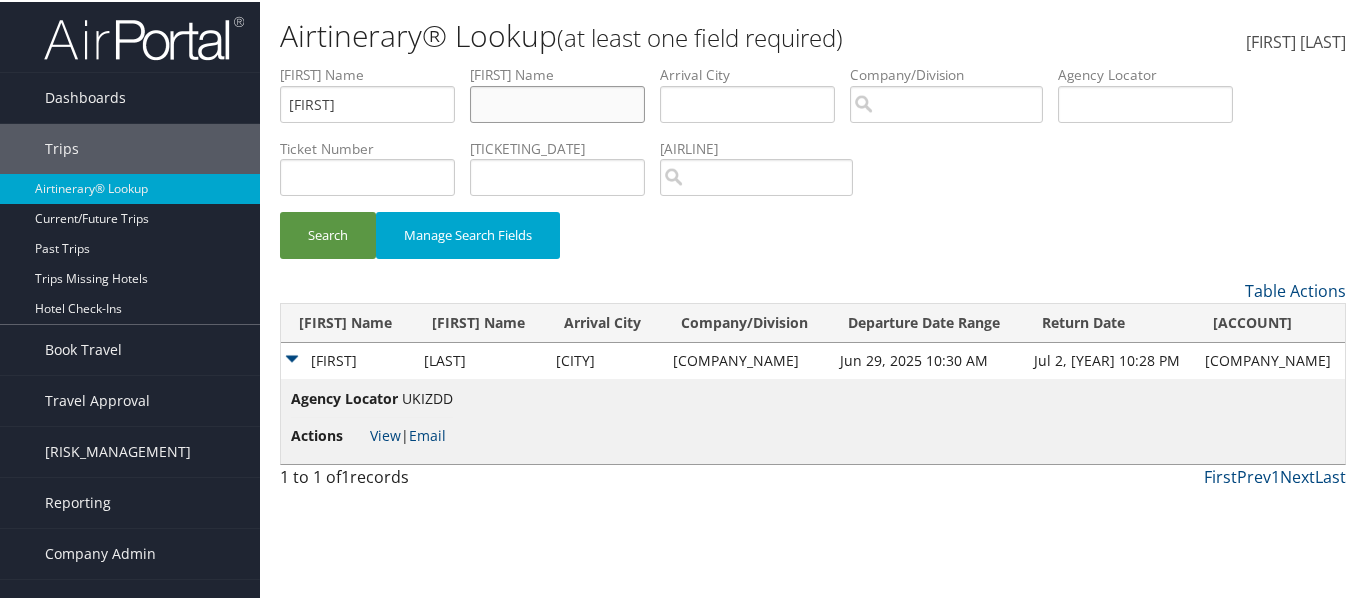 click at bounding box center [367, 102] 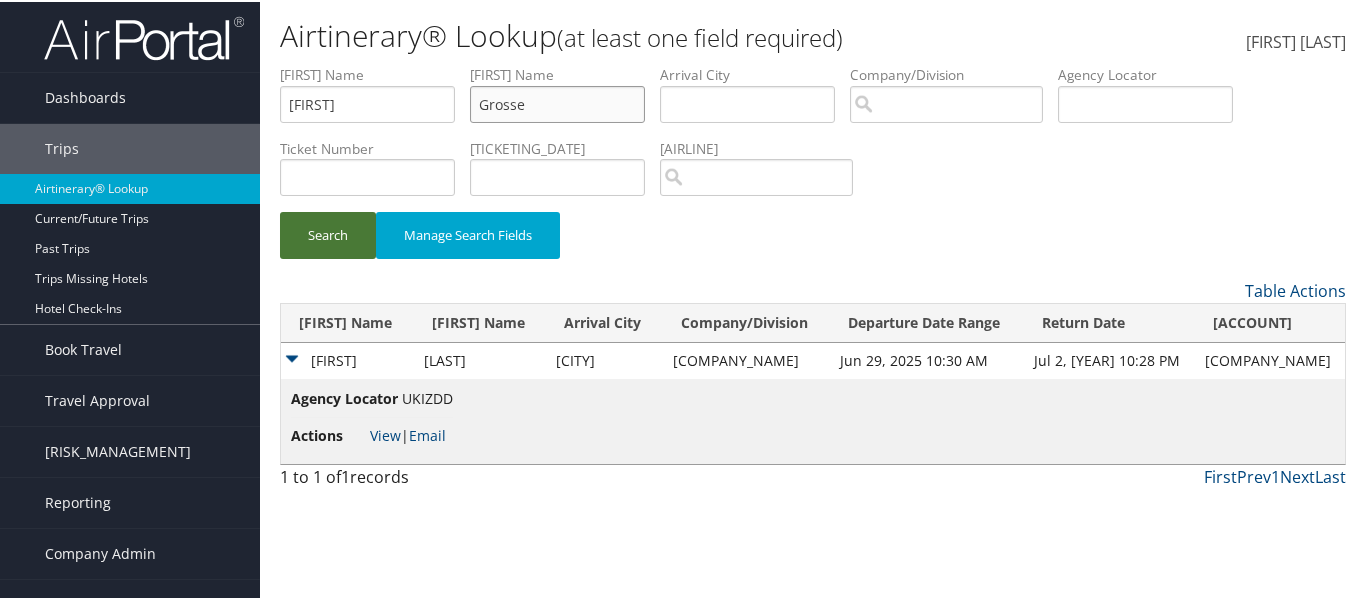 type on "Grosse" 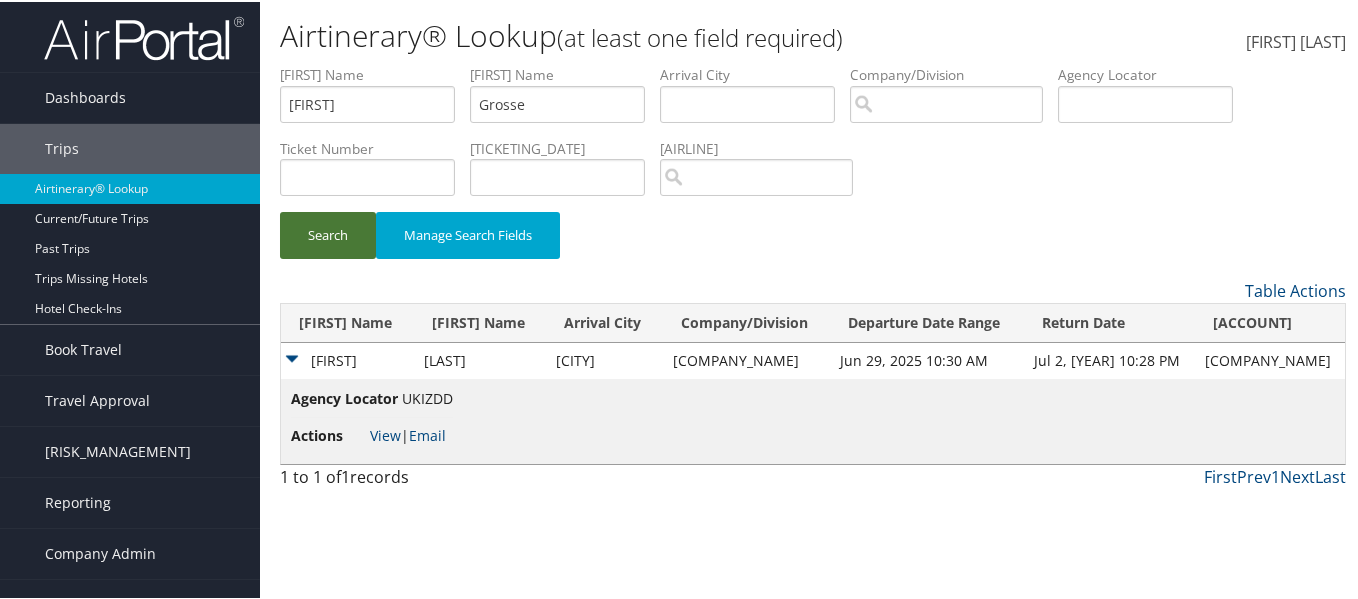 click on "Search" at bounding box center [328, 233] 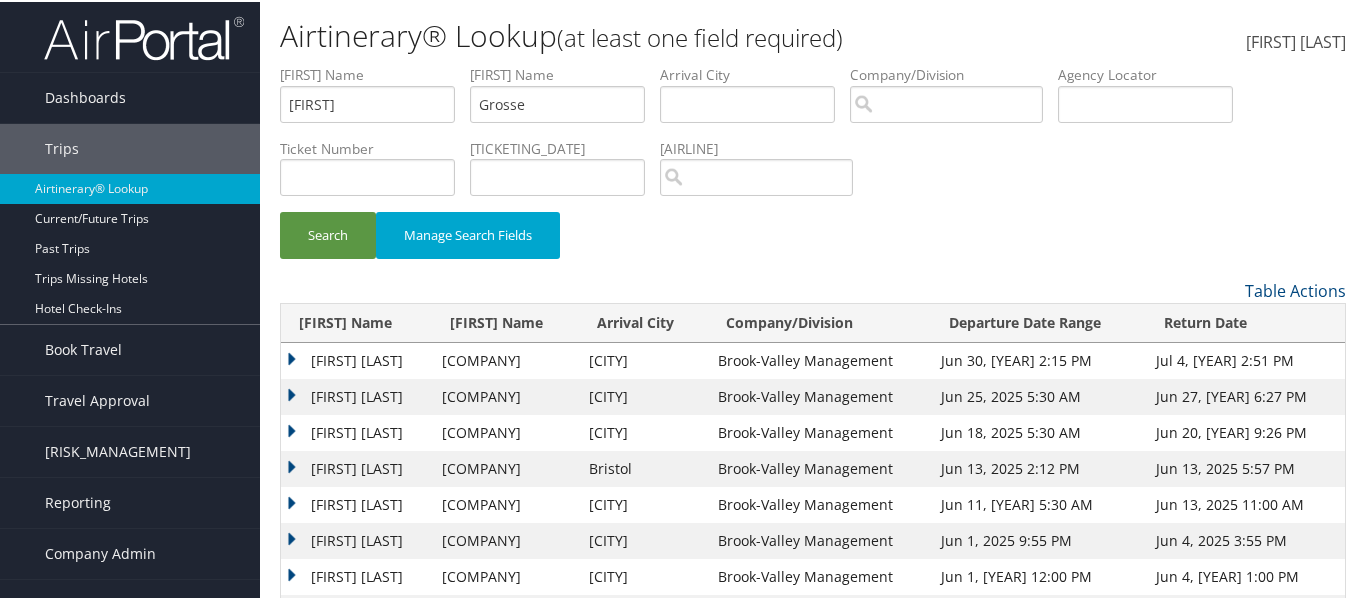 click on "TODD ANTHONY" at bounding box center (356, 359) 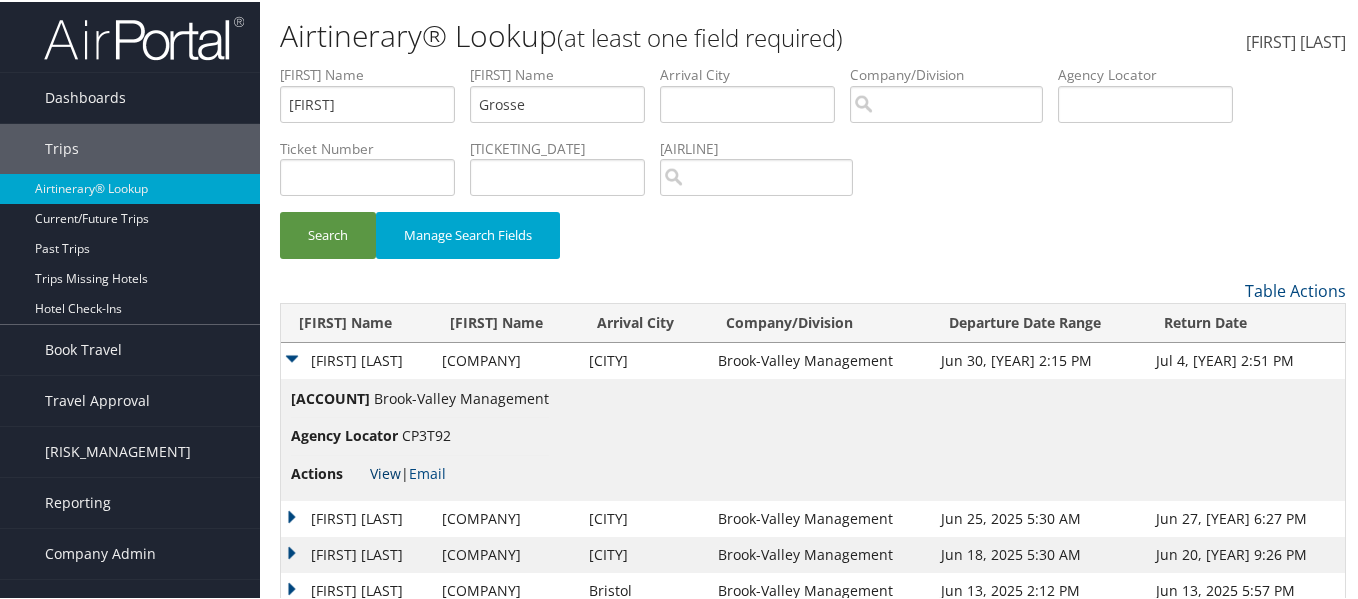 click on "View" at bounding box center (385, 471) 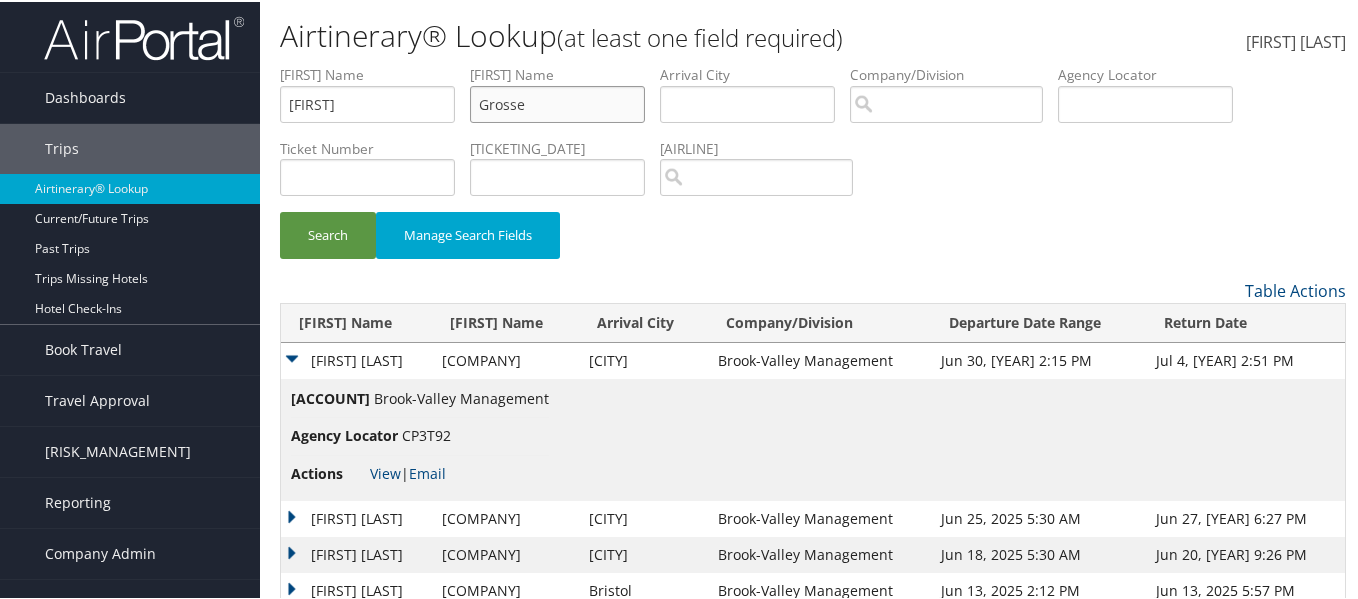 drag, startPoint x: 514, startPoint y: 106, endPoint x: 415, endPoint y: 116, distance: 99.50377 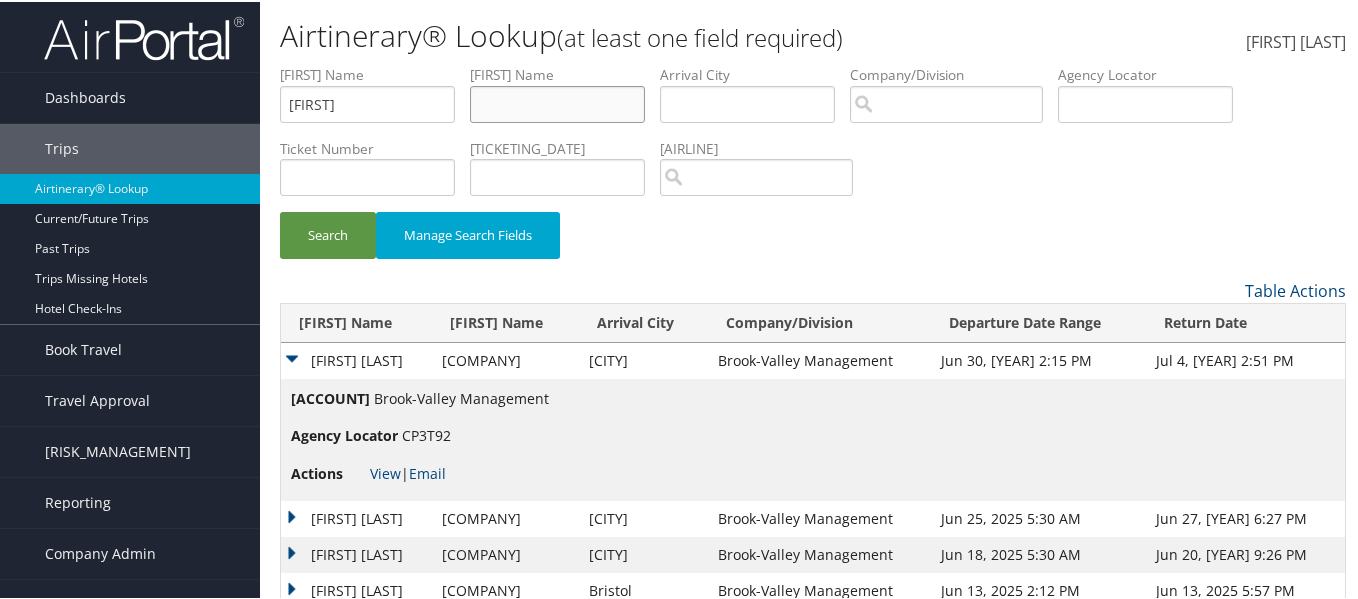 type 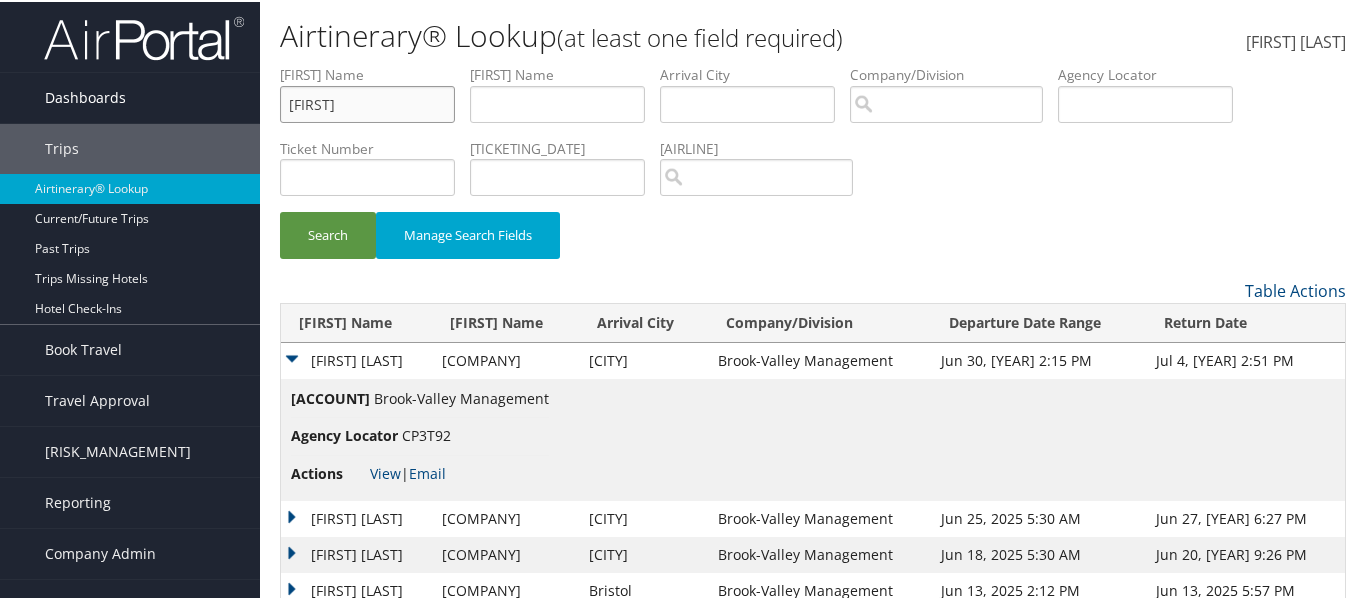 drag, startPoint x: 306, startPoint y: 108, endPoint x: 255, endPoint y: 116, distance: 51.62364 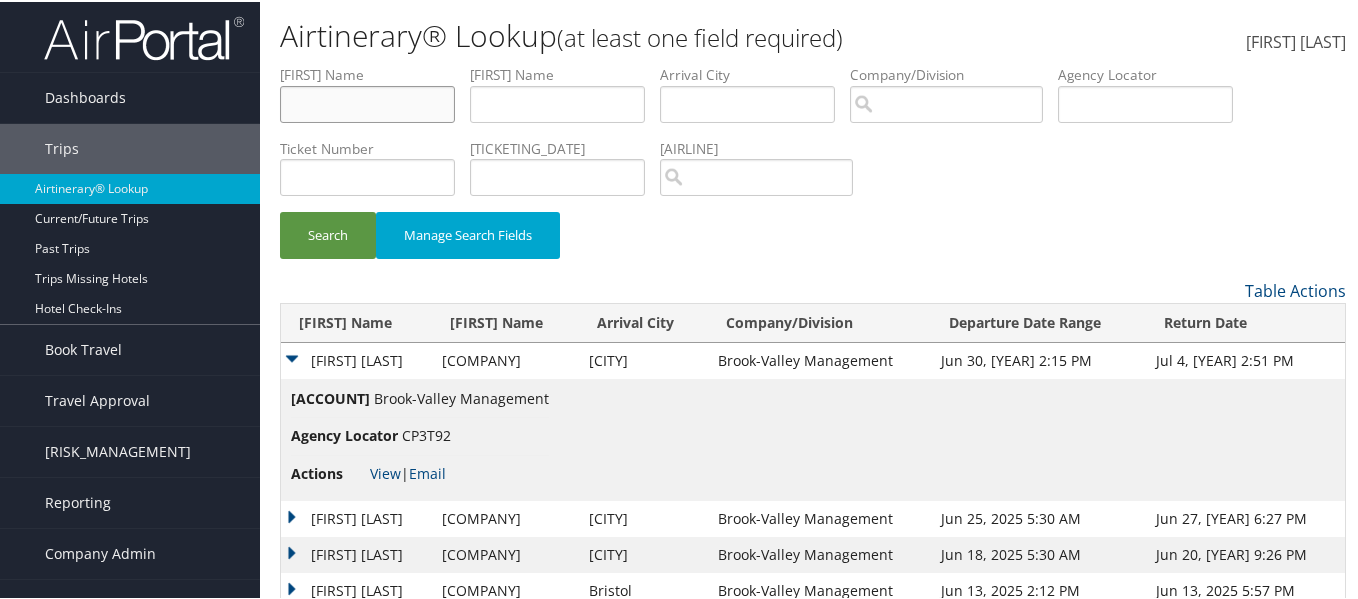 type 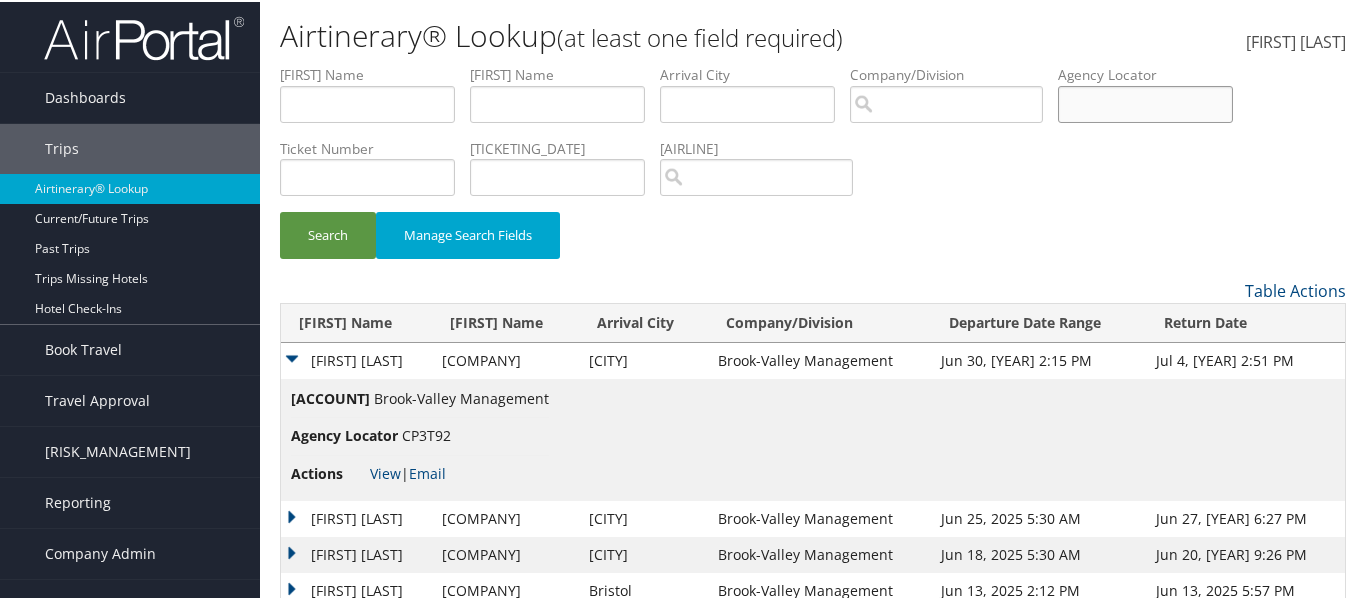 click at bounding box center (367, 102) 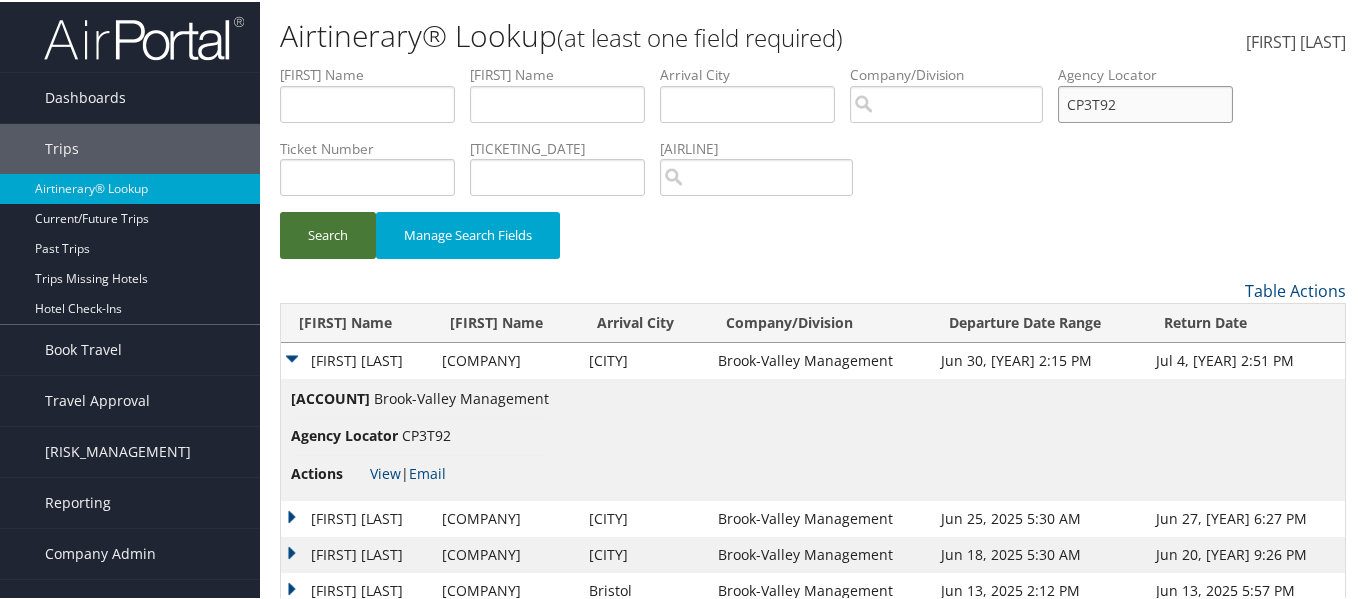 type on "CP3T92" 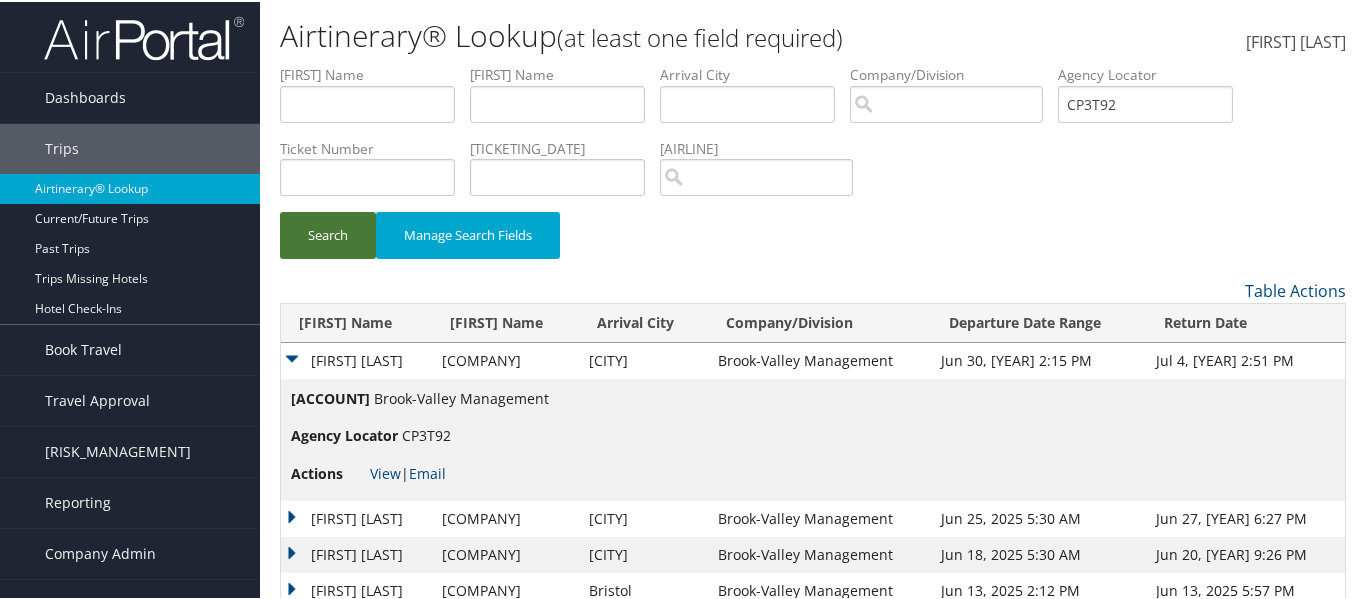 click on "Search" at bounding box center [328, 233] 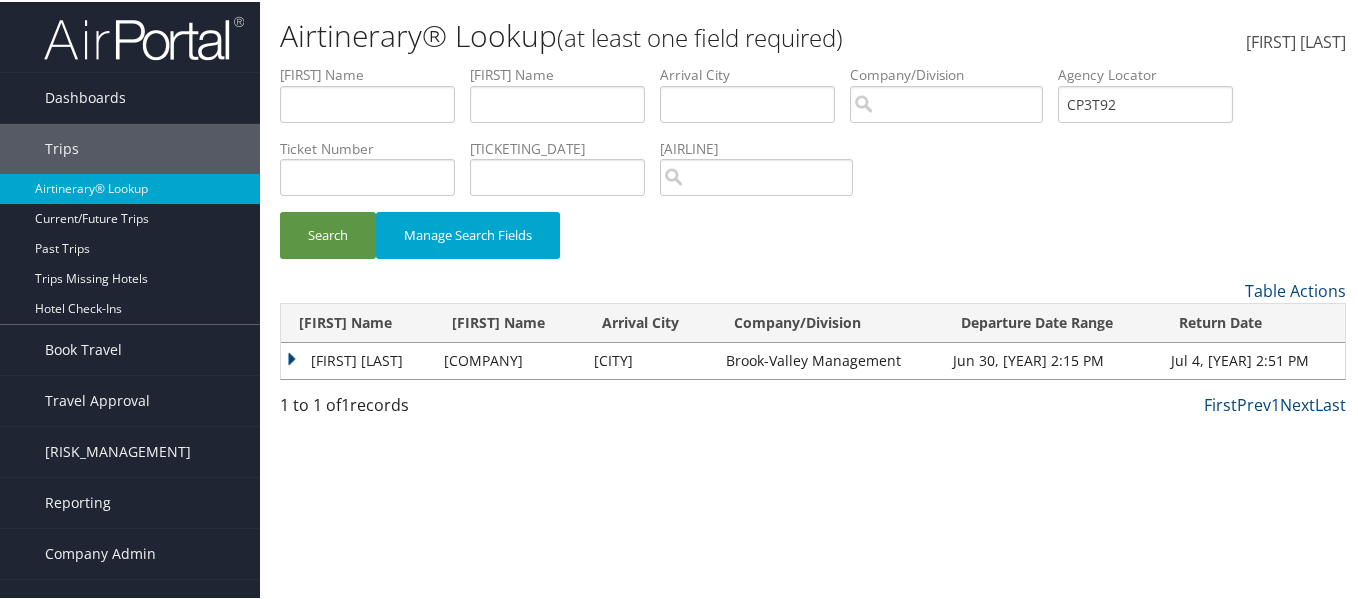 click on "TODD ANTHONY" at bounding box center (357, 359) 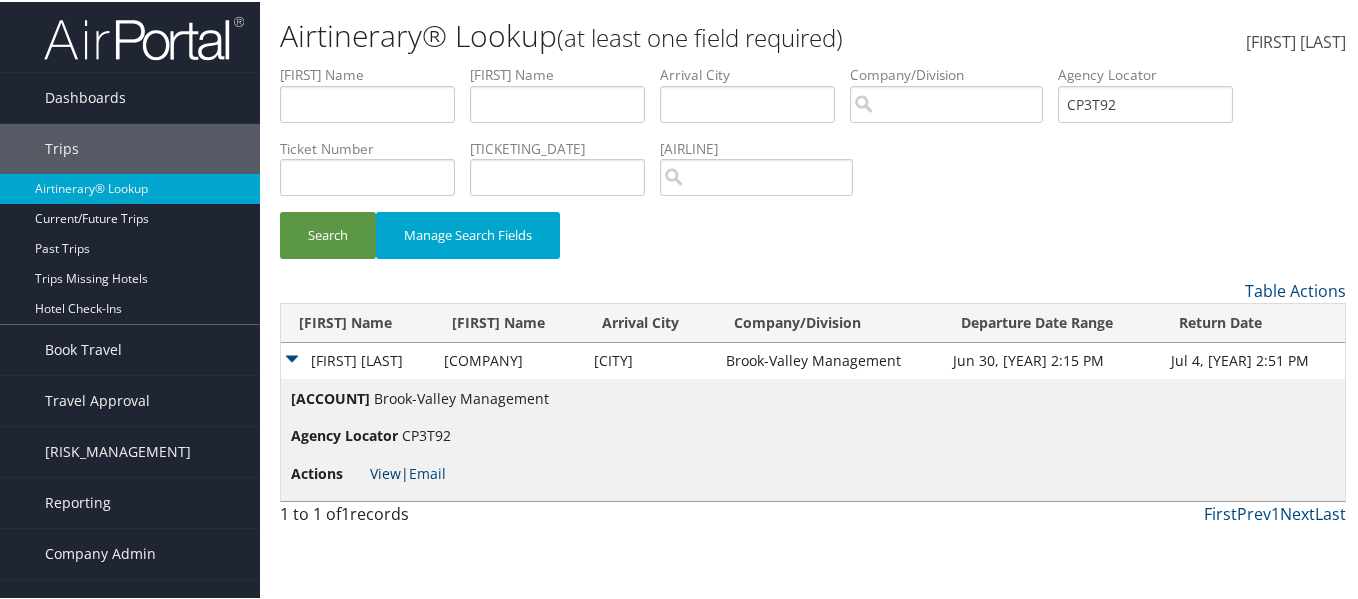 click on "View" at bounding box center [385, 471] 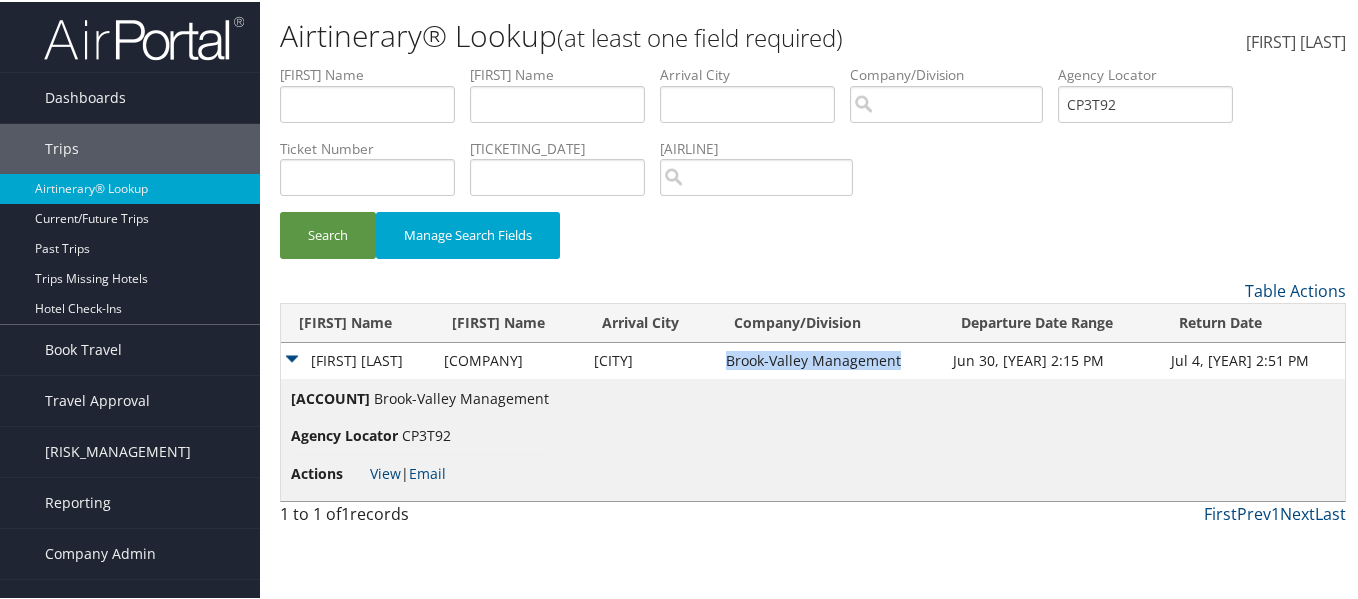 drag, startPoint x: 731, startPoint y: 355, endPoint x: 901, endPoint y: 363, distance: 170.18813 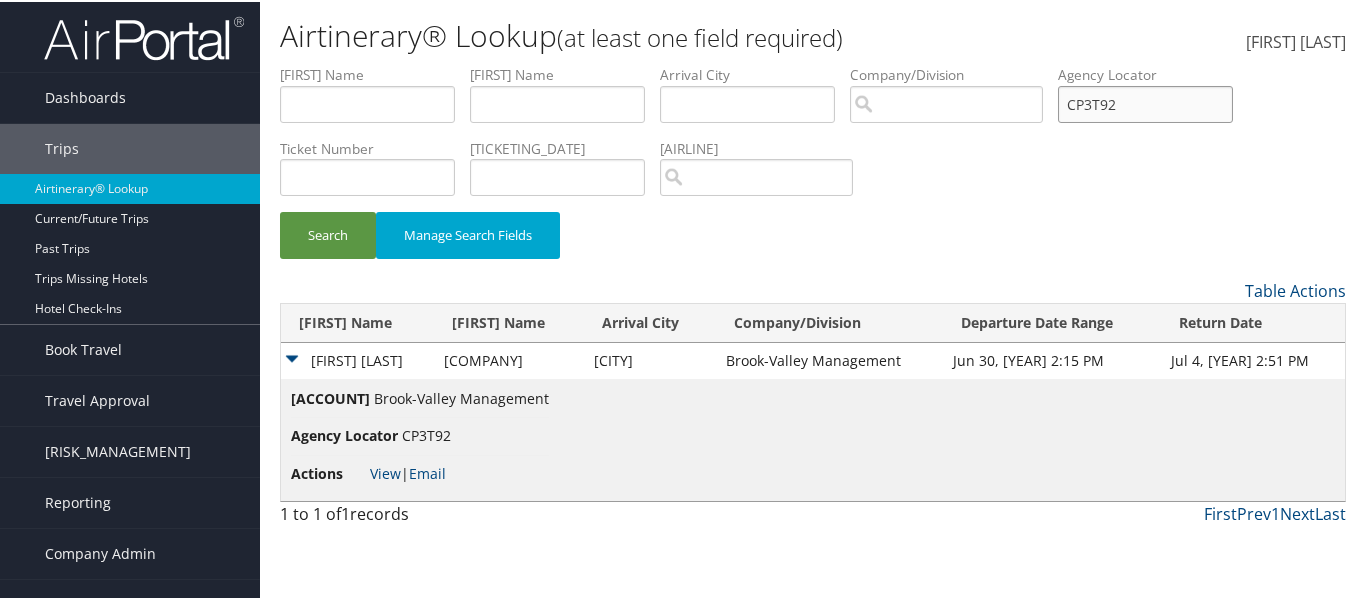 drag, startPoint x: 1152, startPoint y: 108, endPoint x: 1035, endPoint y: 124, distance: 118.08895 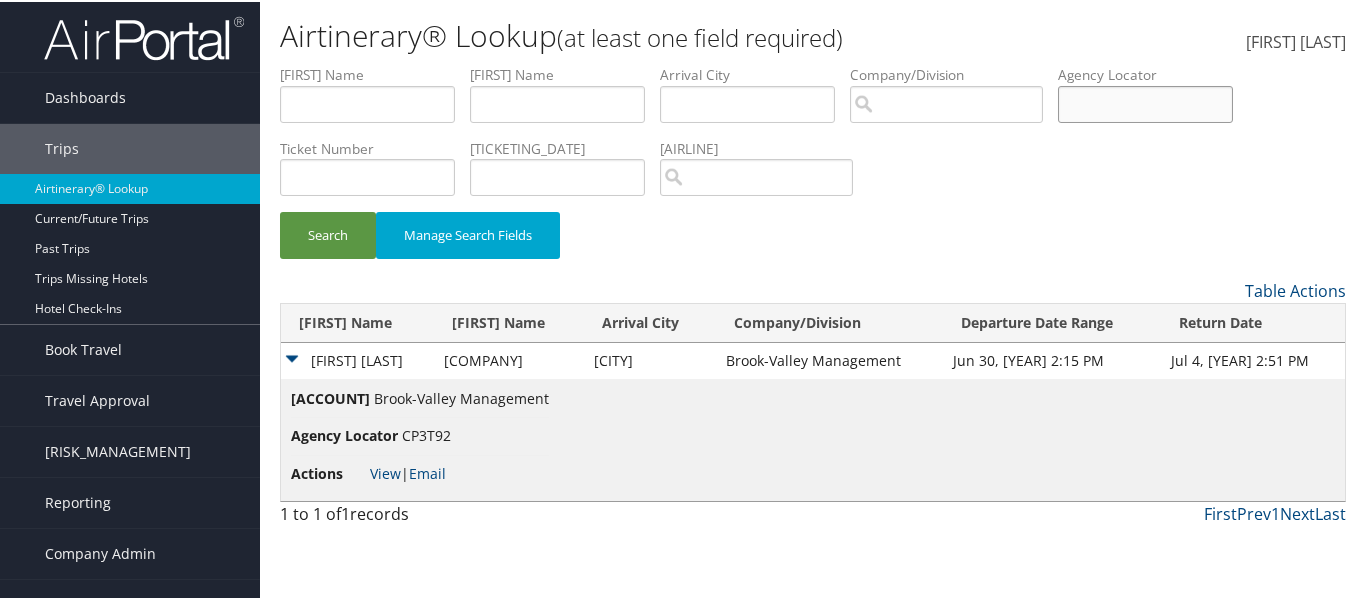 type 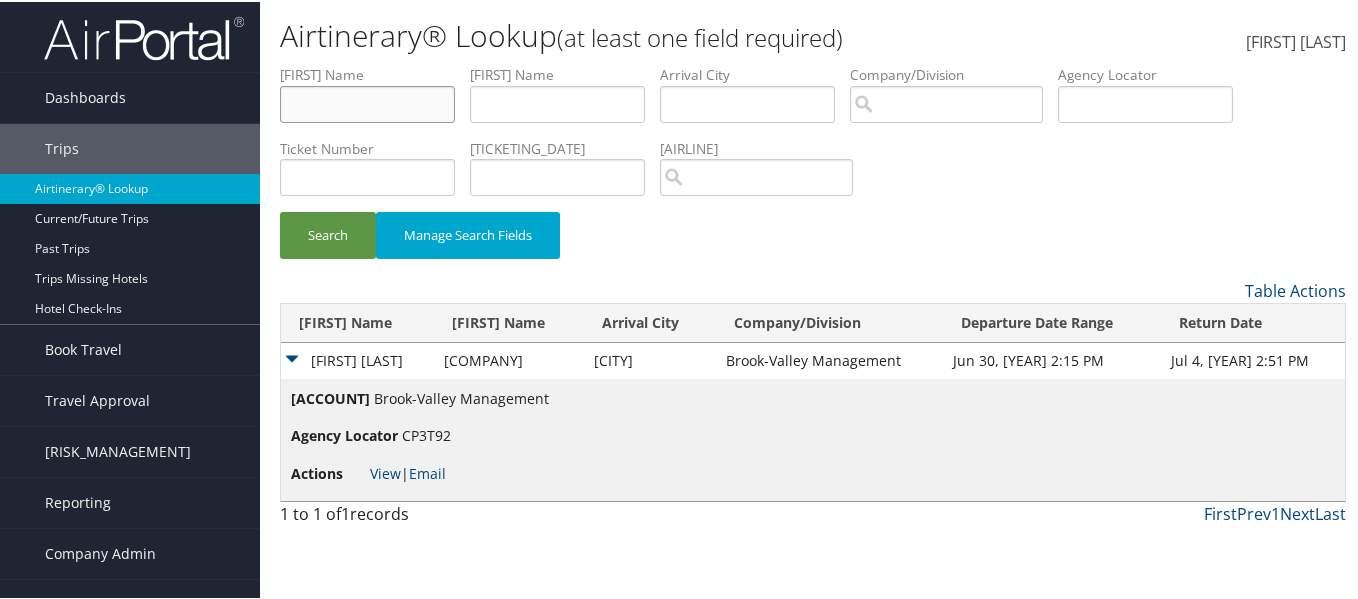 click at bounding box center [367, 102] 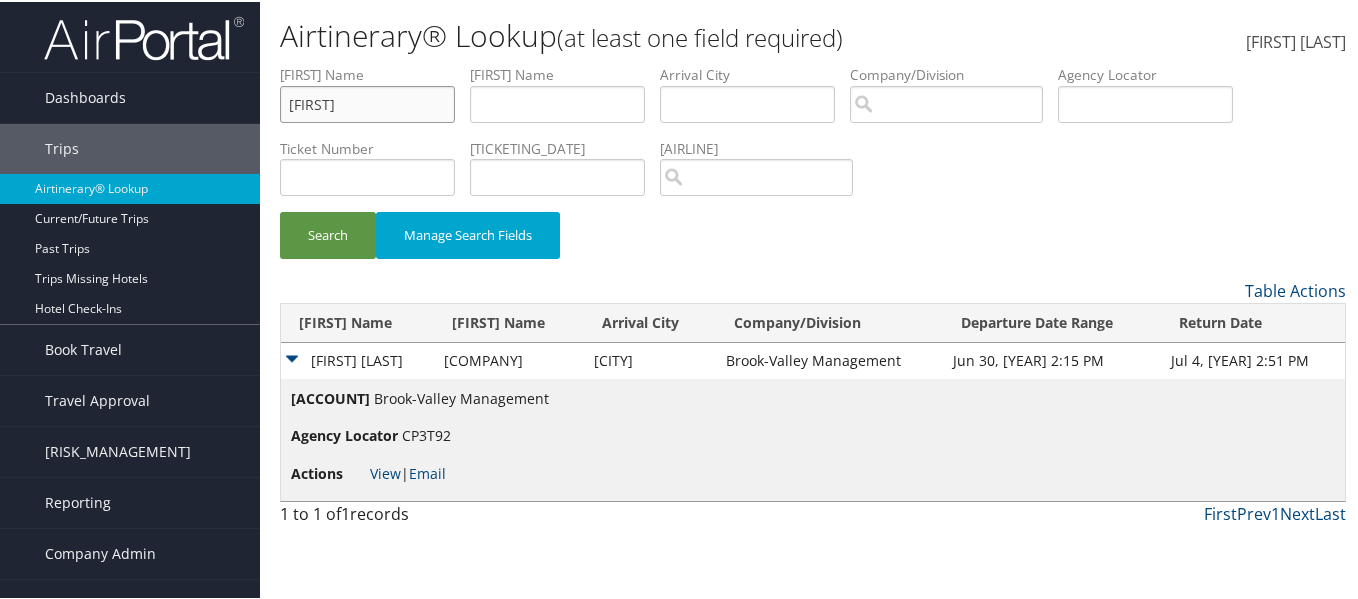 type on "debbi" 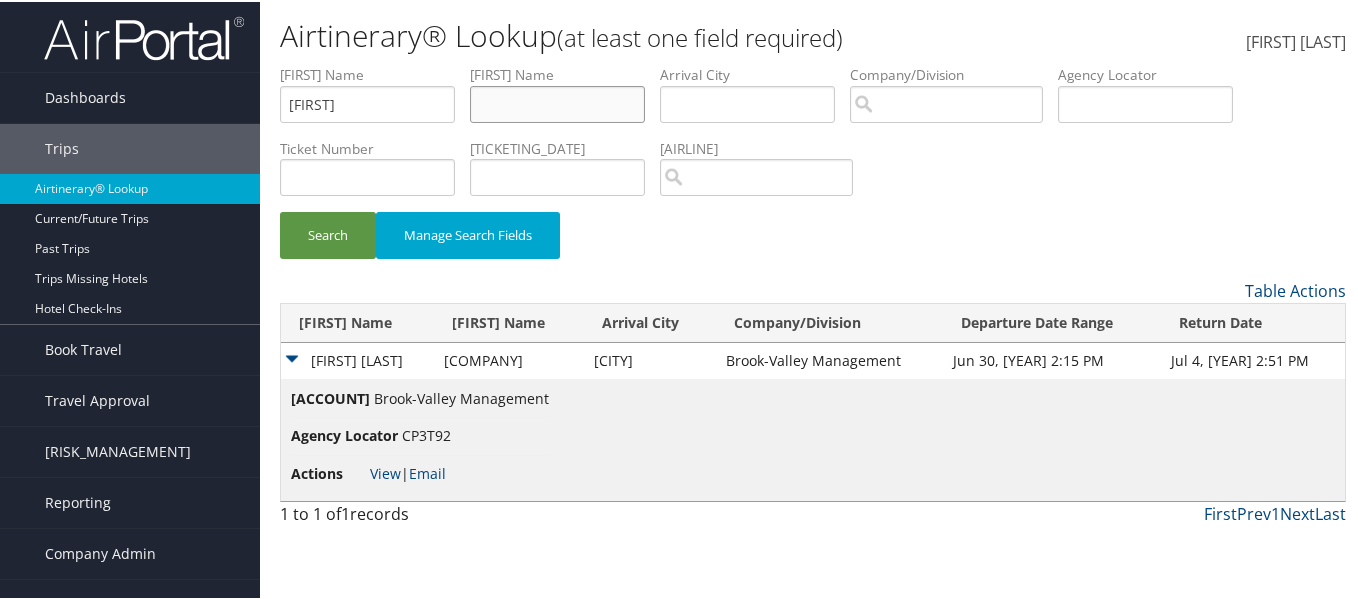click at bounding box center [367, 102] 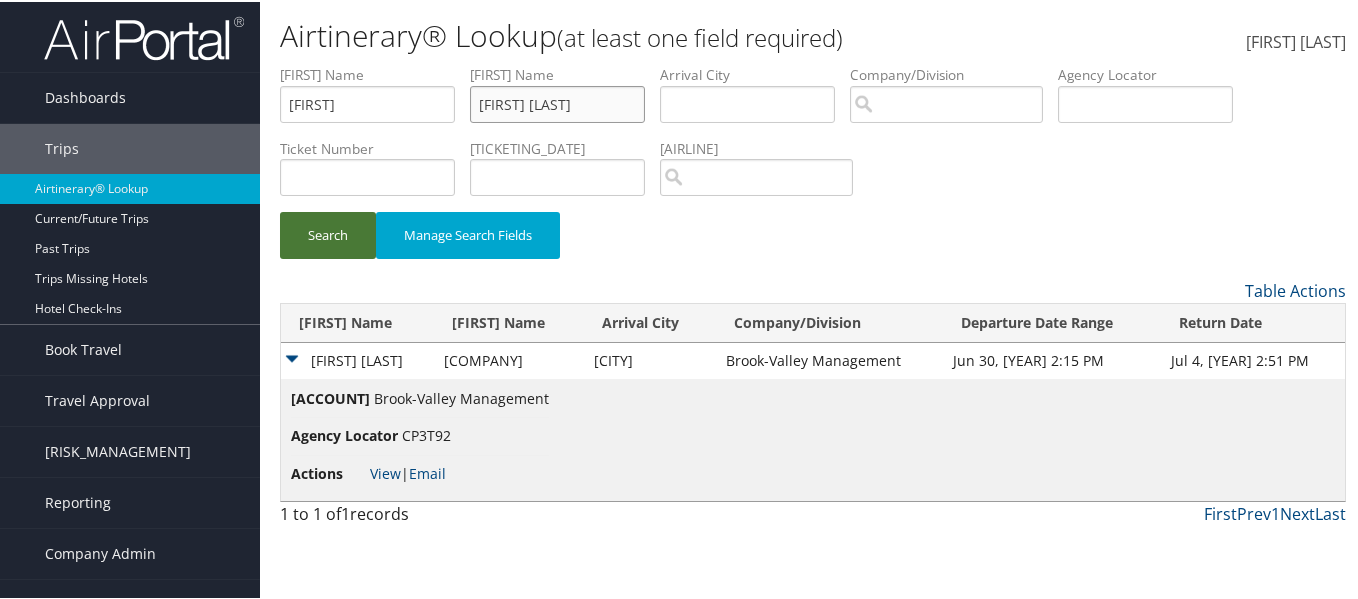 type on "deem" 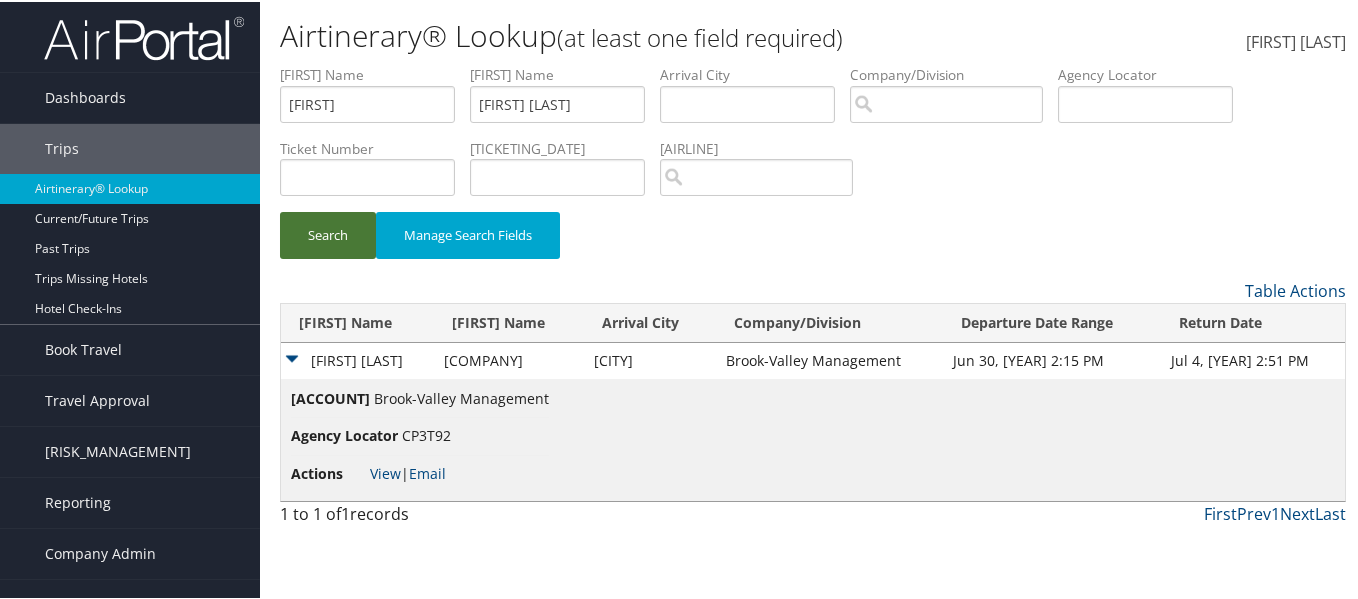 click on "Search" at bounding box center [328, 233] 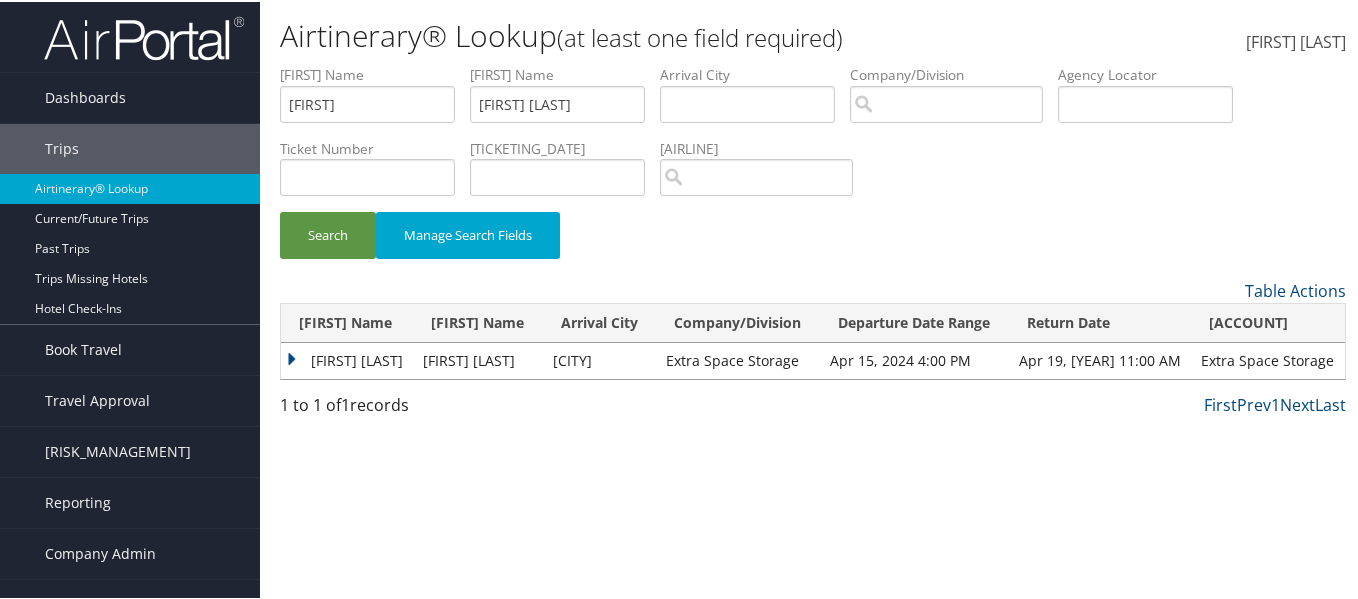 click on "Debbi" at bounding box center (347, 359) 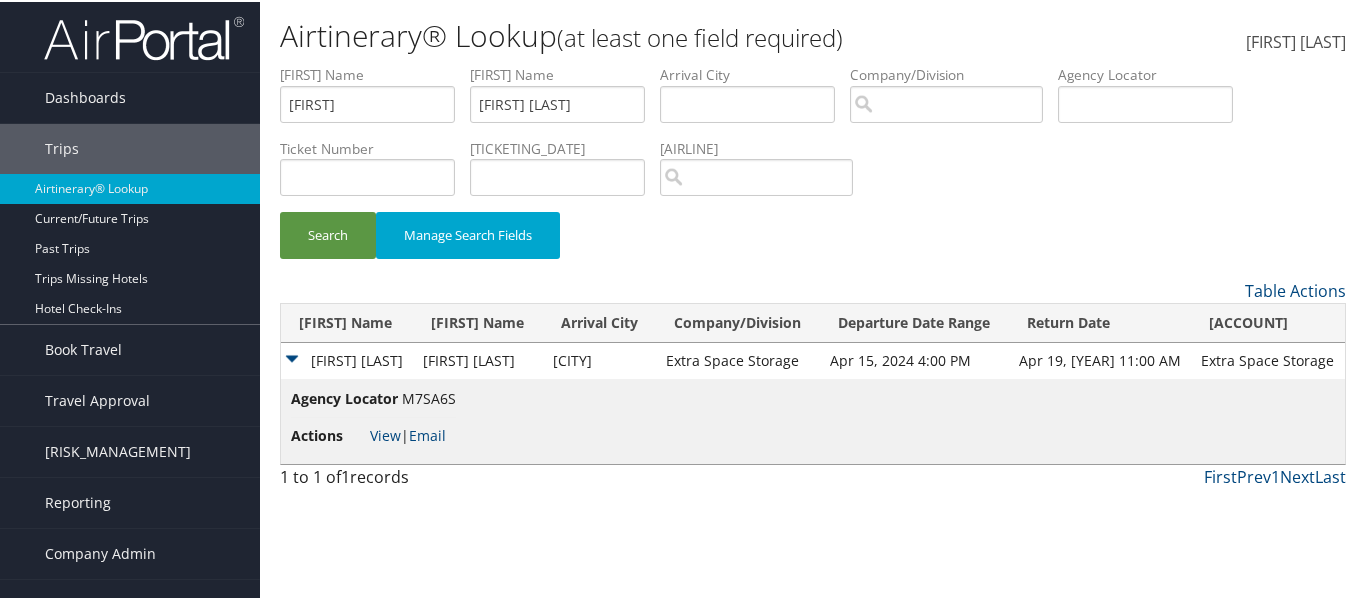 click on "Debbi" at bounding box center [347, 359] 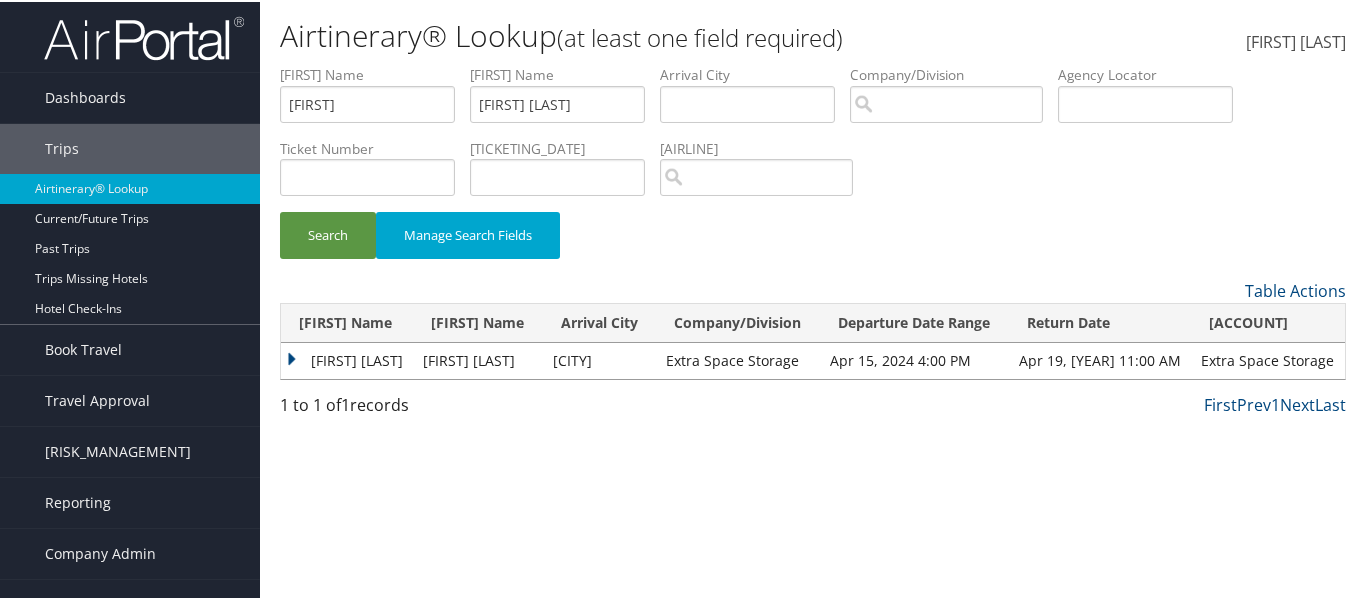 click on "Extra Space Storage" at bounding box center (738, 359) 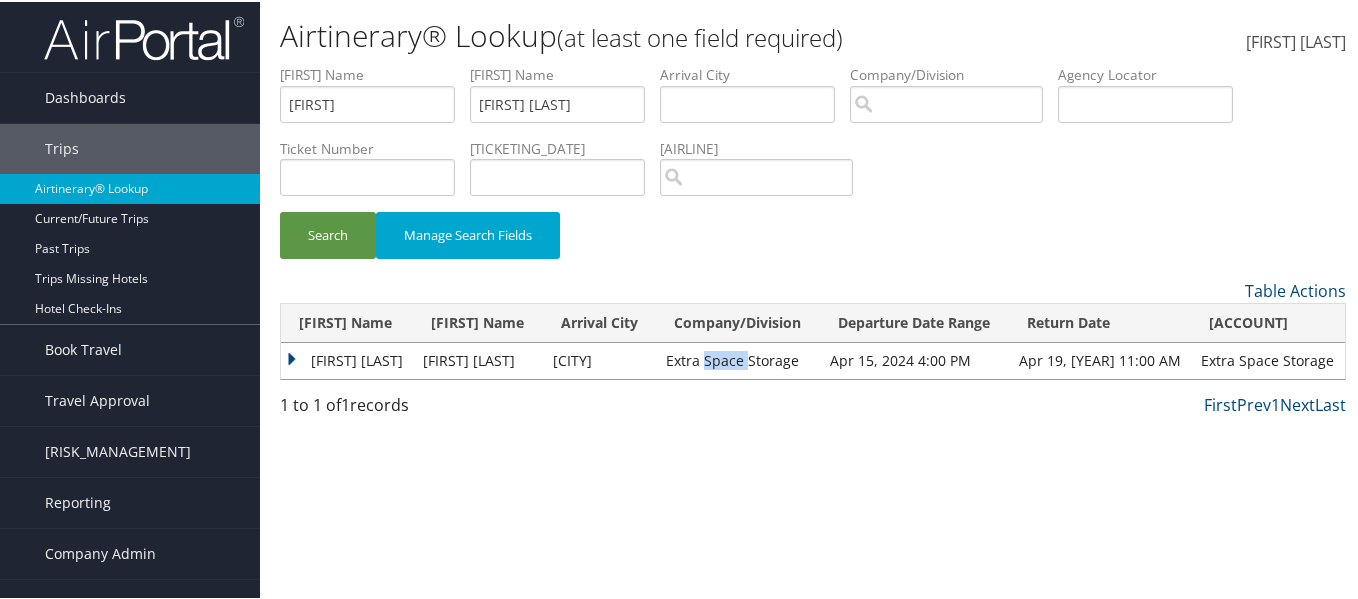 click on "Extra Space Storage" at bounding box center [738, 359] 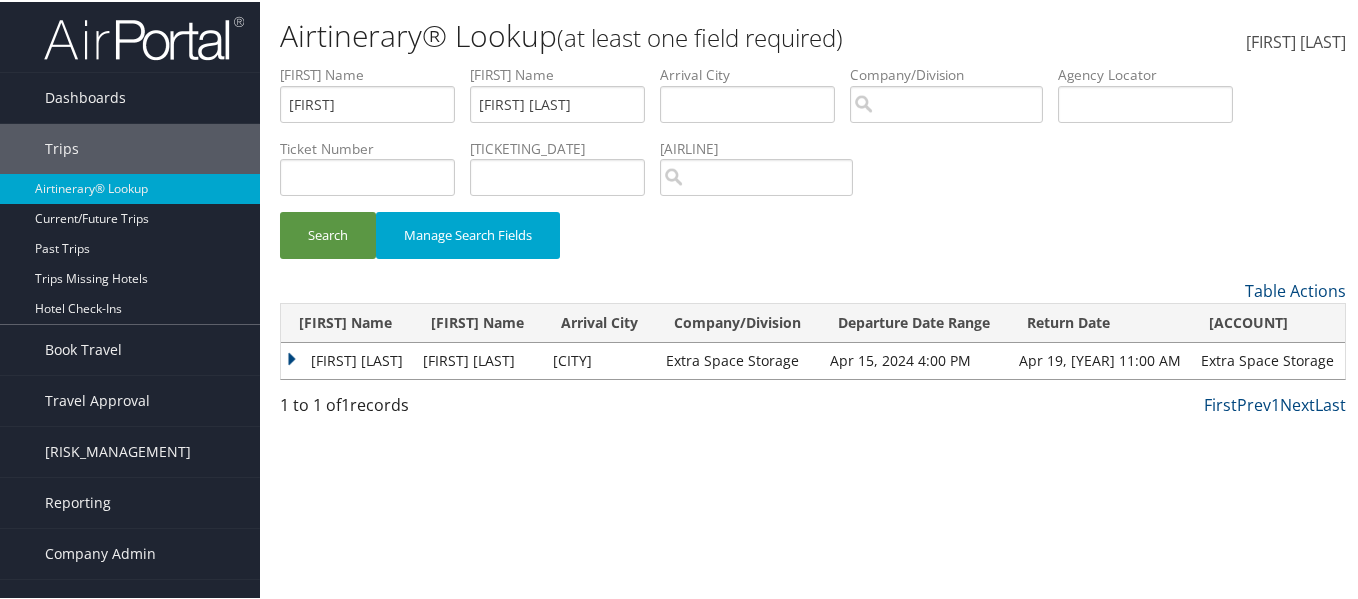 click on "Extra Space Storage" at bounding box center [738, 359] 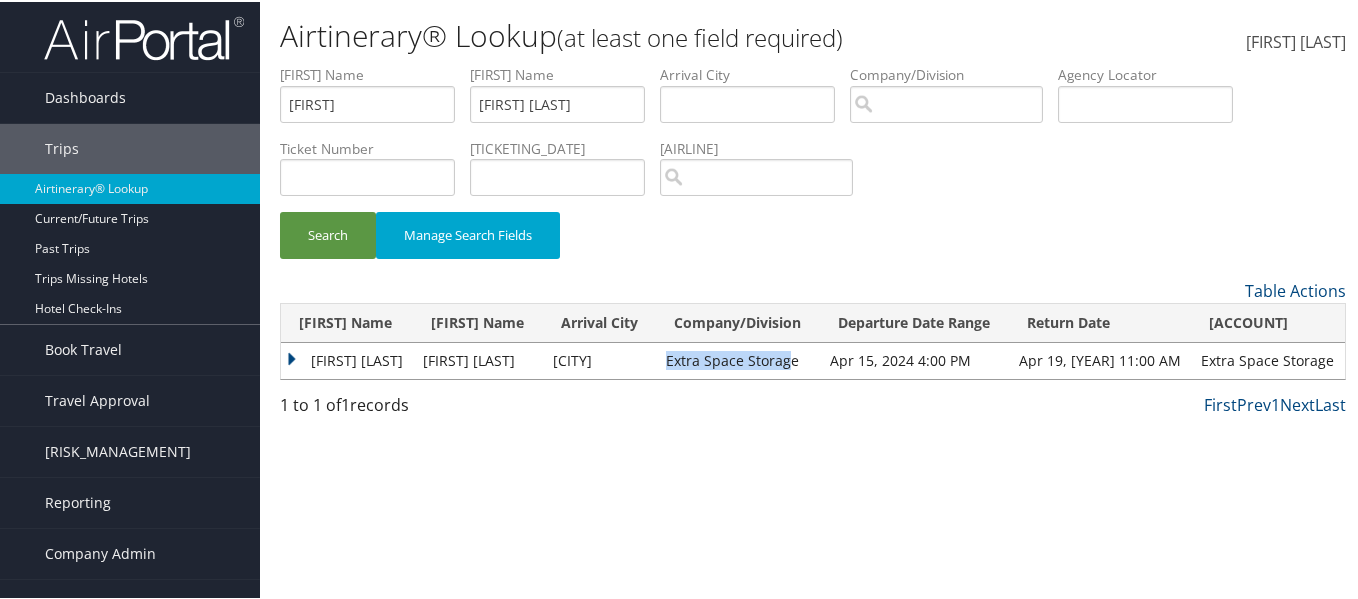 drag, startPoint x: 769, startPoint y: 361, endPoint x: 637, endPoint y: 365, distance: 132.0606 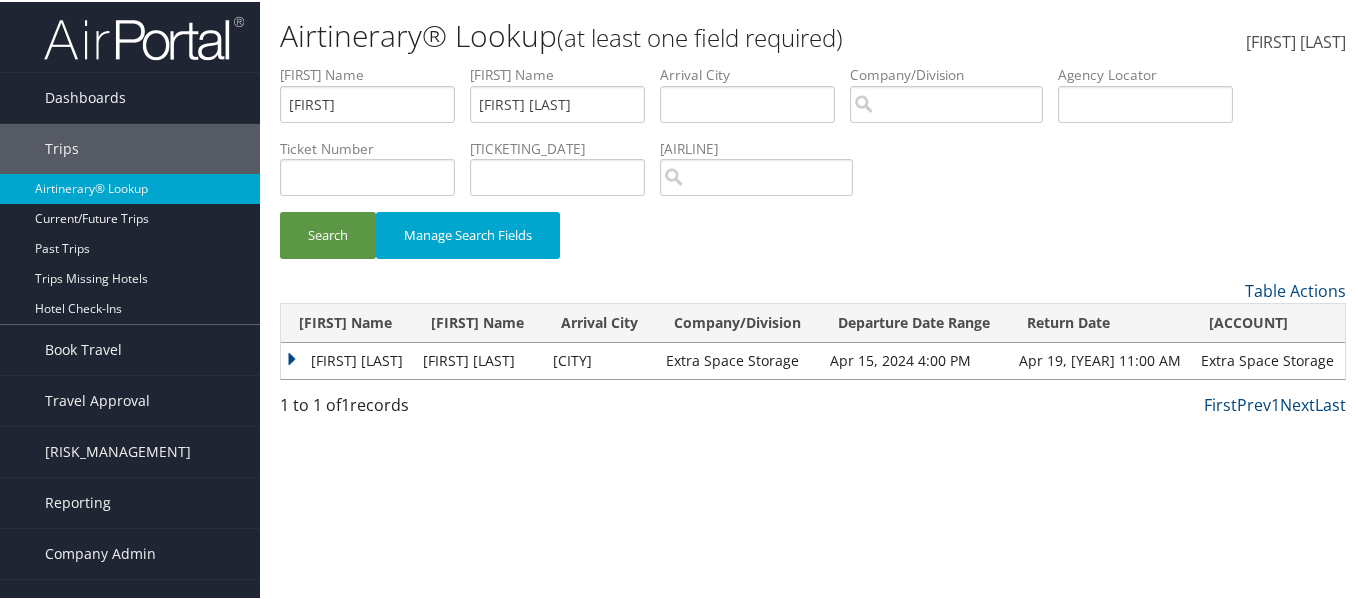 click on "Extra Space Storage" at bounding box center [738, 359] 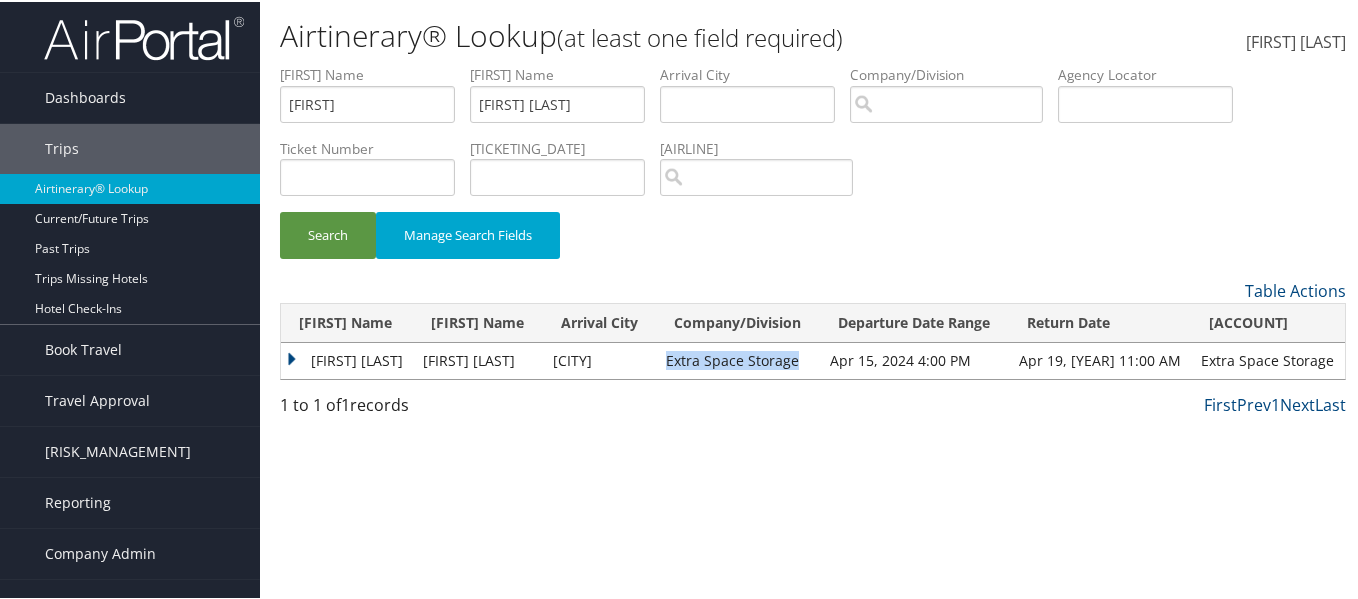 drag, startPoint x: 775, startPoint y: 360, endPoint x: 640, endPoint y: 361, distance: 135.00371 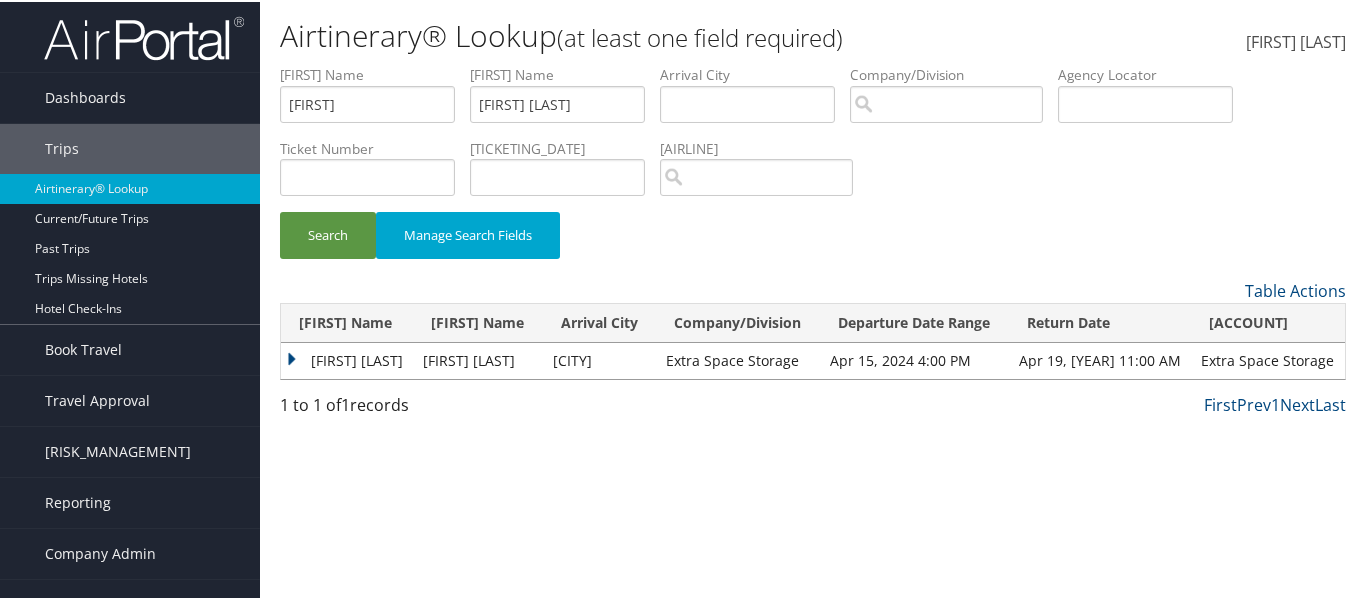 click on "Debbi" at bounding box center [347, 359] 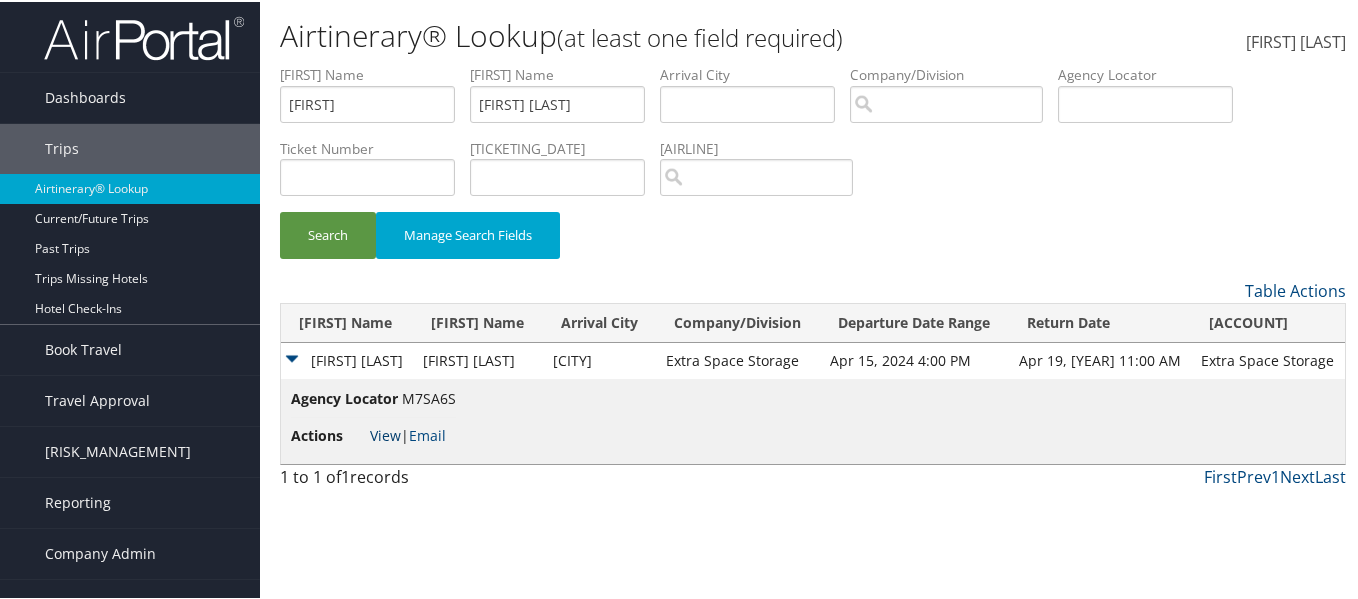 click on "View" at bounding box center [385, 433] 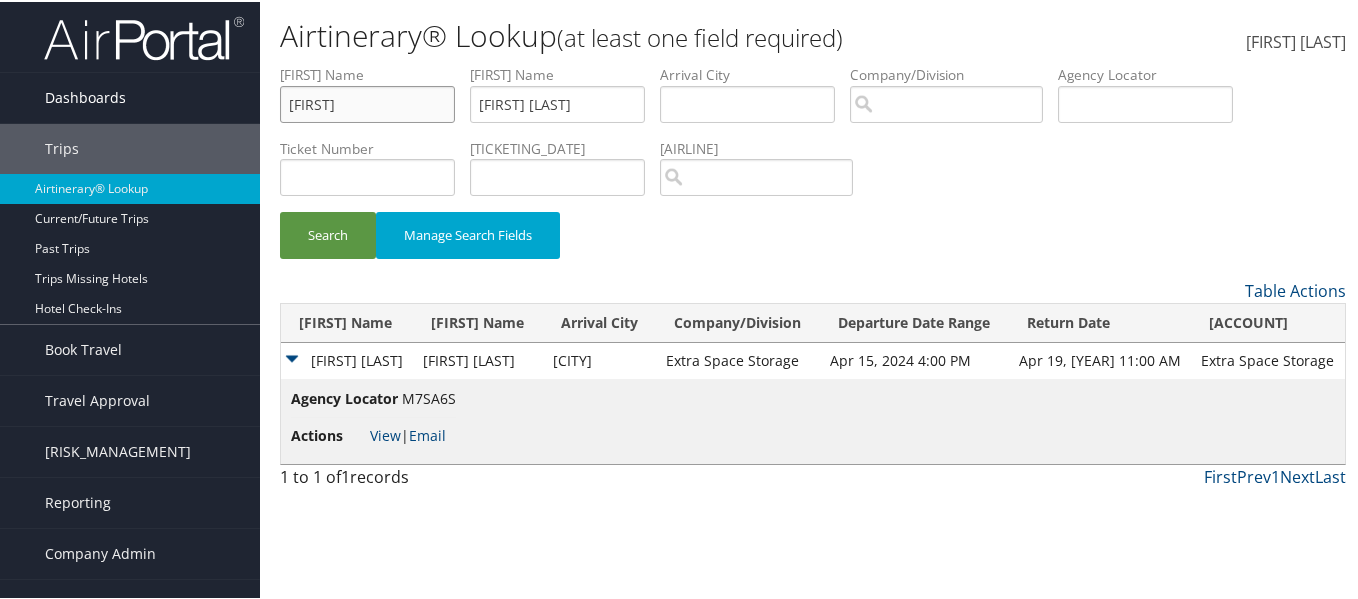 drag, startPoint x: 302, startPoint y: 105, endPoint x: 247, endPoint y: 113, distance: 55.578773 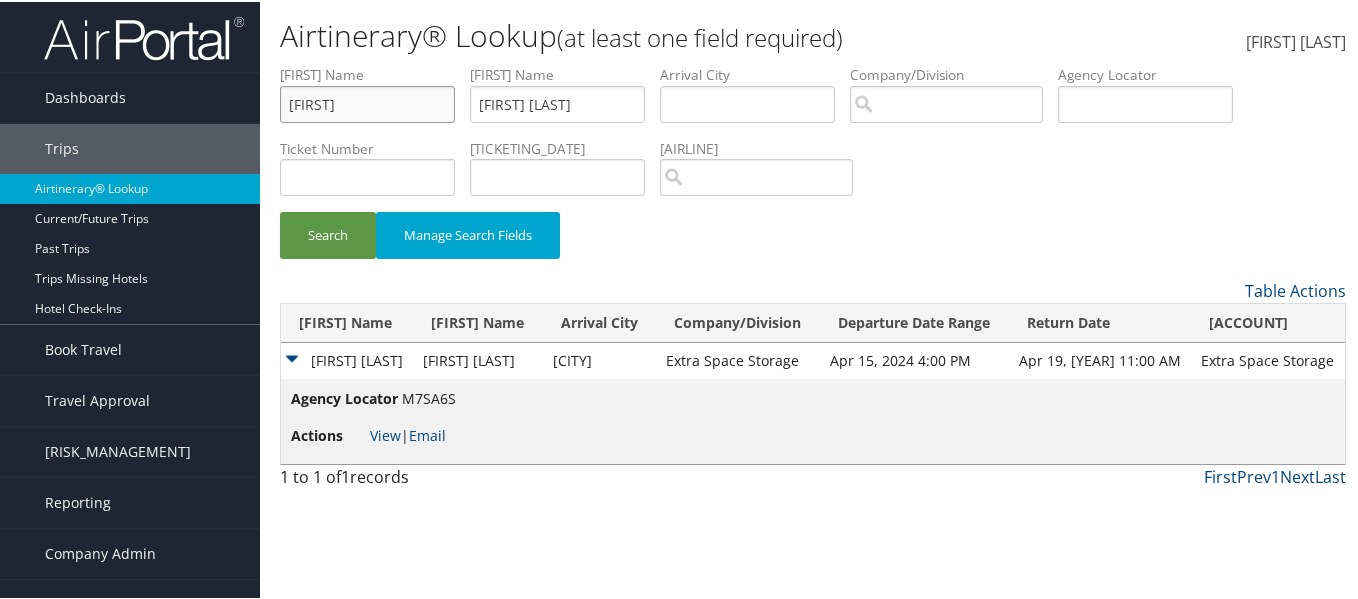 paste on "[FIRST]" 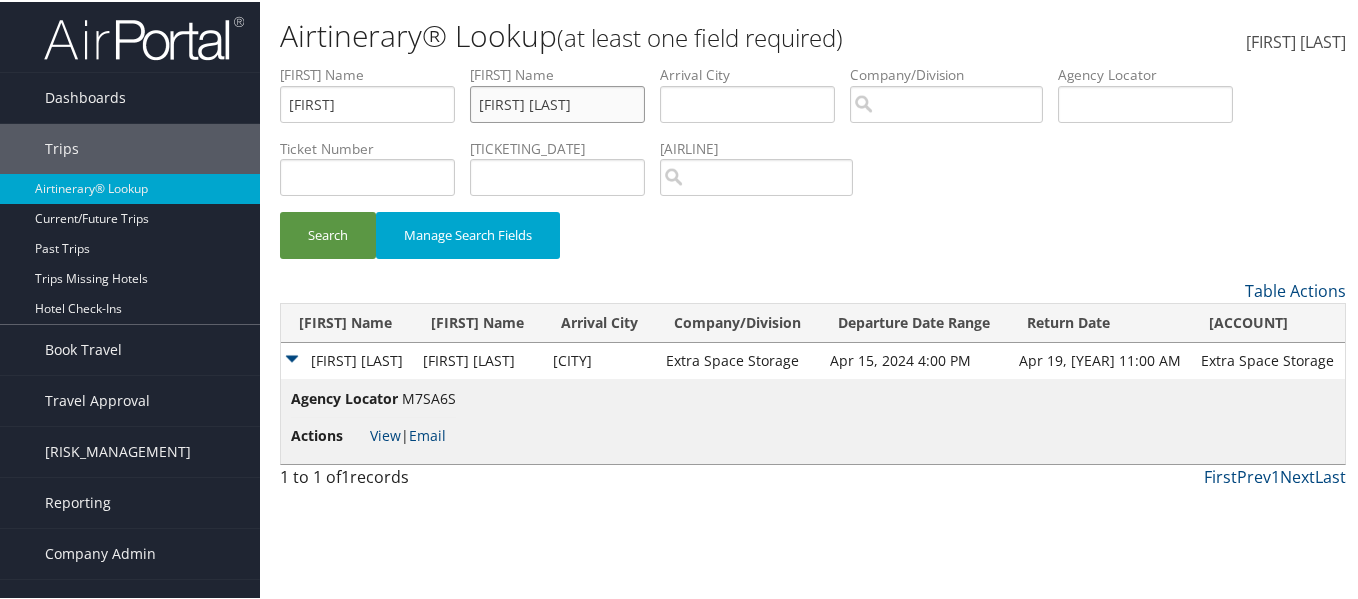 drag, startPoint x: 518, startPoint y: 101, endPoint x: 208, endPoint y: 44, distance: 315.19678 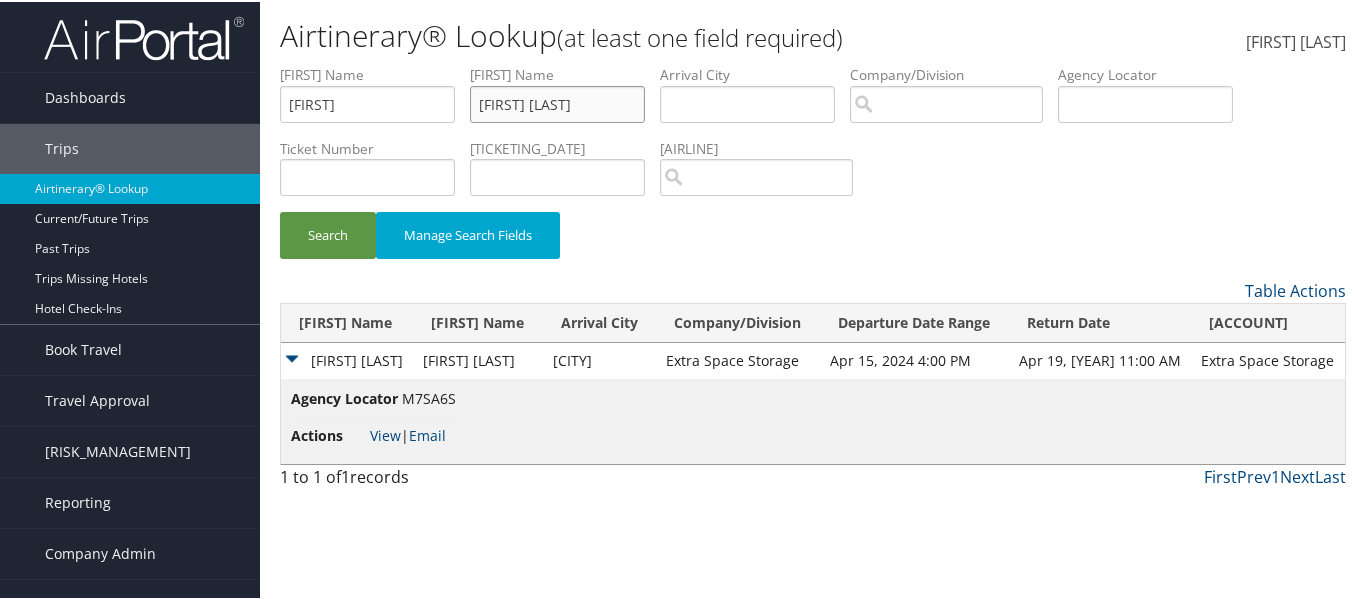 click on "deem" at bounding box center (367, 102) 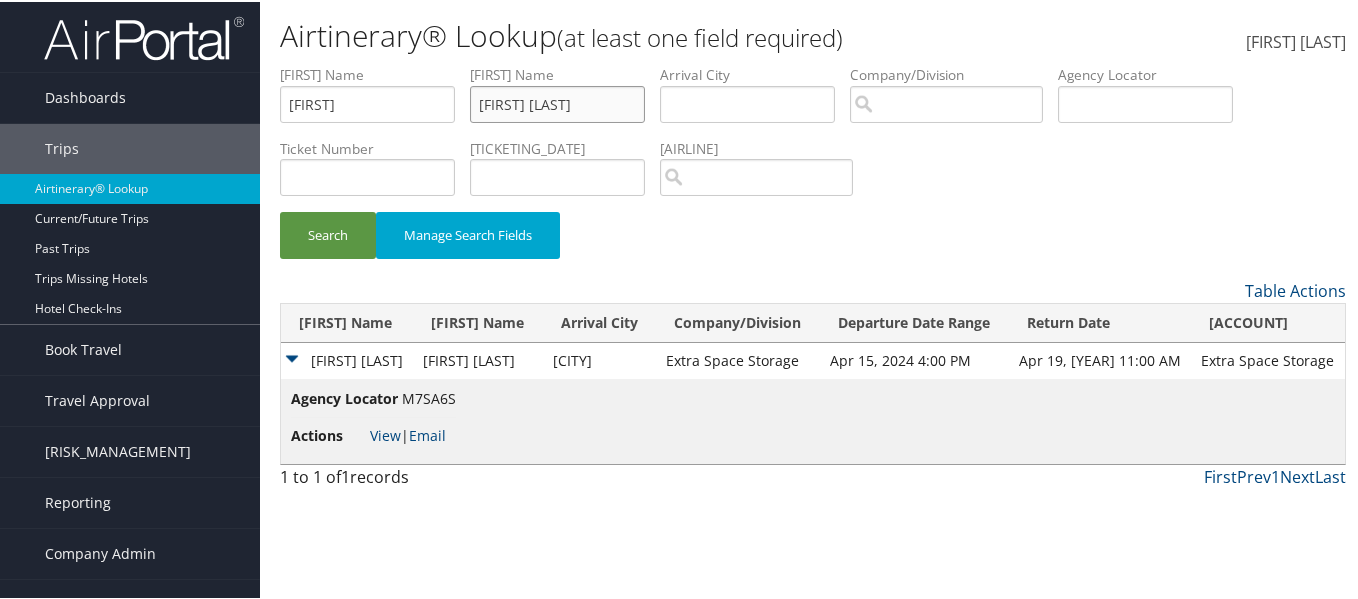 drag, startPoint x: 517, startPoint y: 108, endPoint x: 419, endPoint y: 103, distance: 98.12747 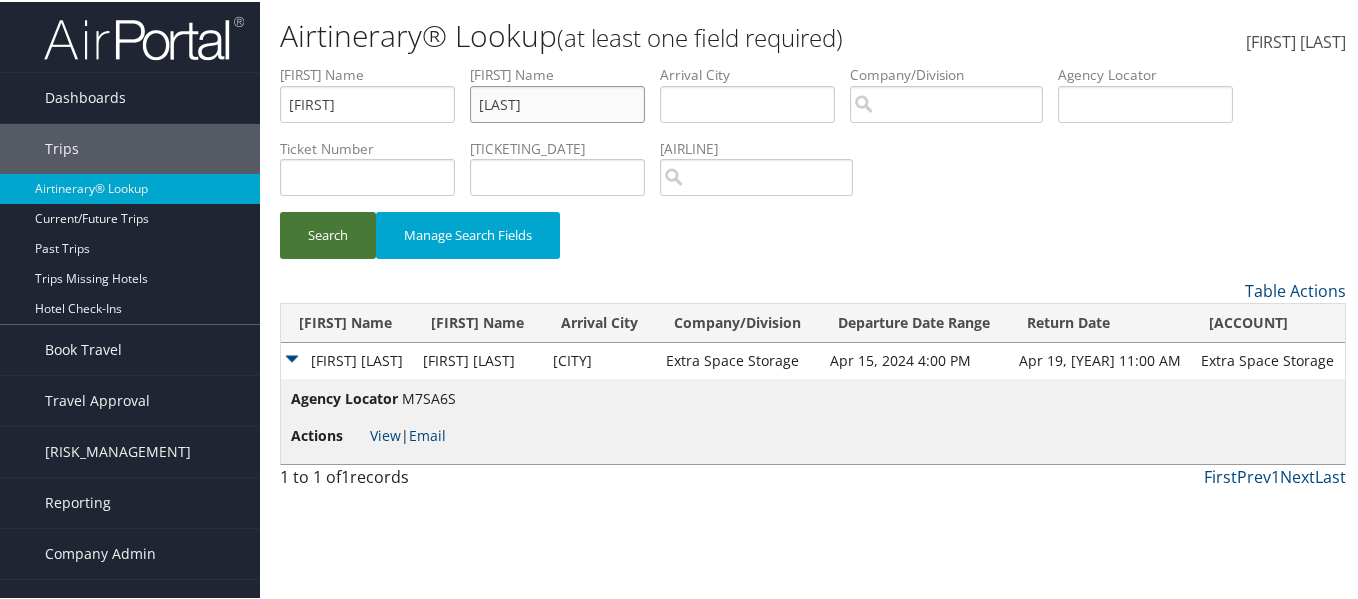 type on "Velazquez" 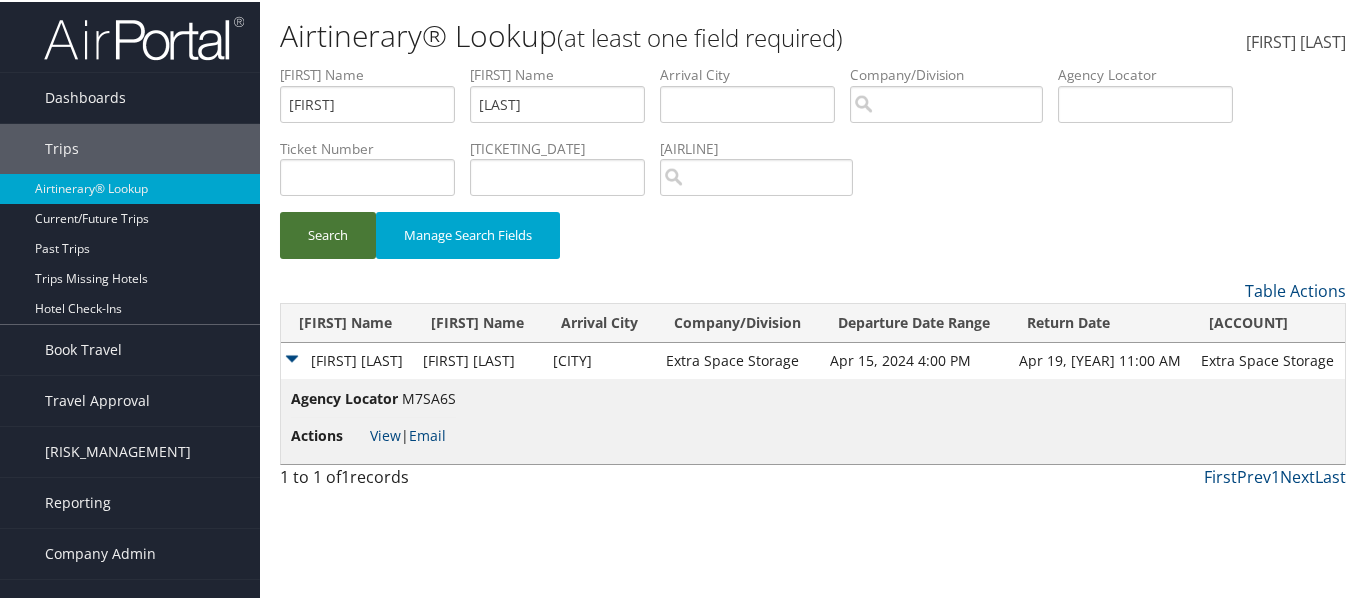 click on "Search" at bounding box center (328, 233) 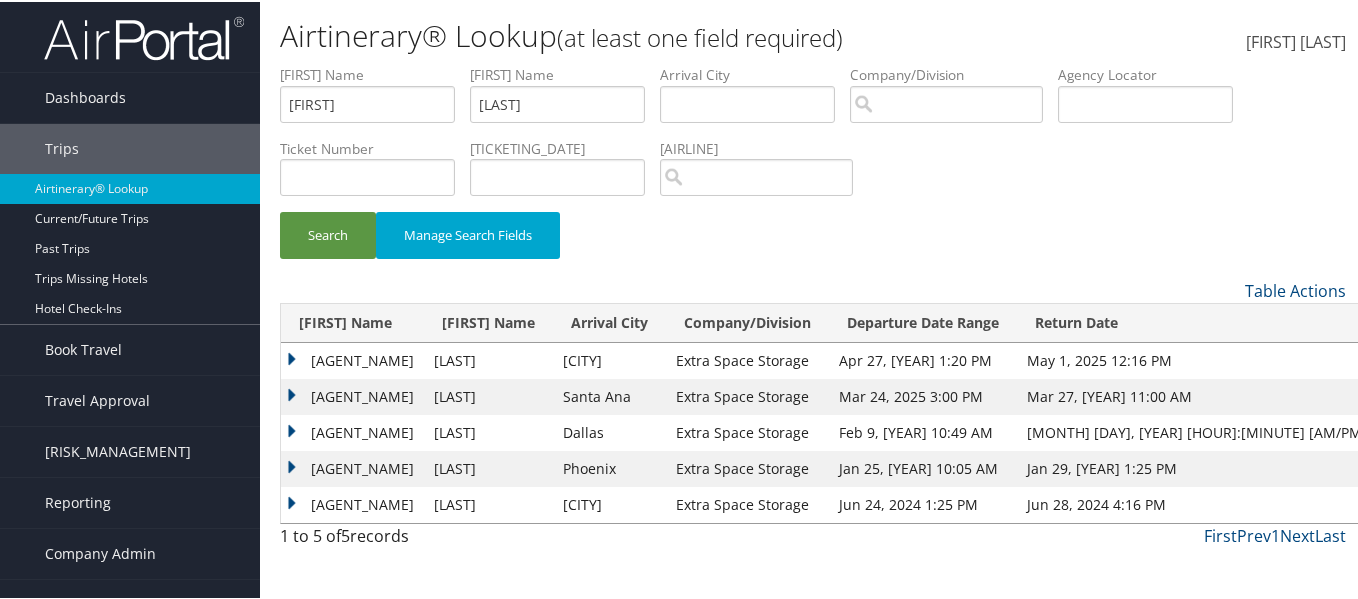 click on "[FIRST] [LAST]" at bounding box center [352, 359] 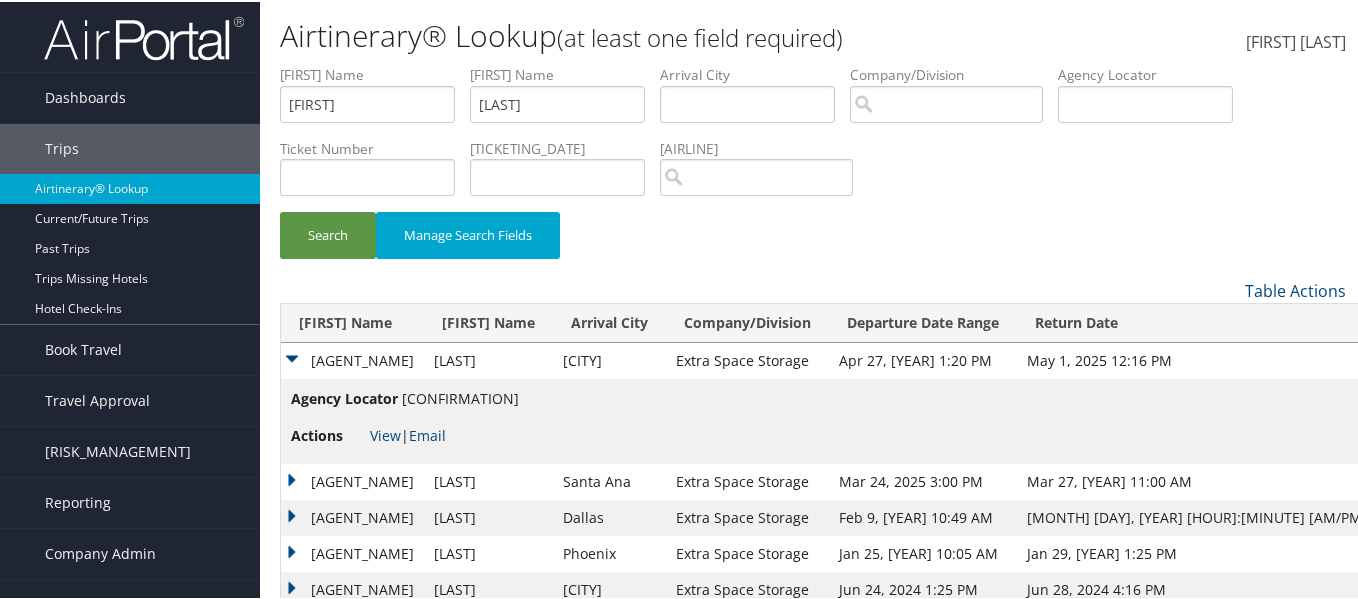 click on "[BOOKING_REF]" at bounding box center (460, 396) 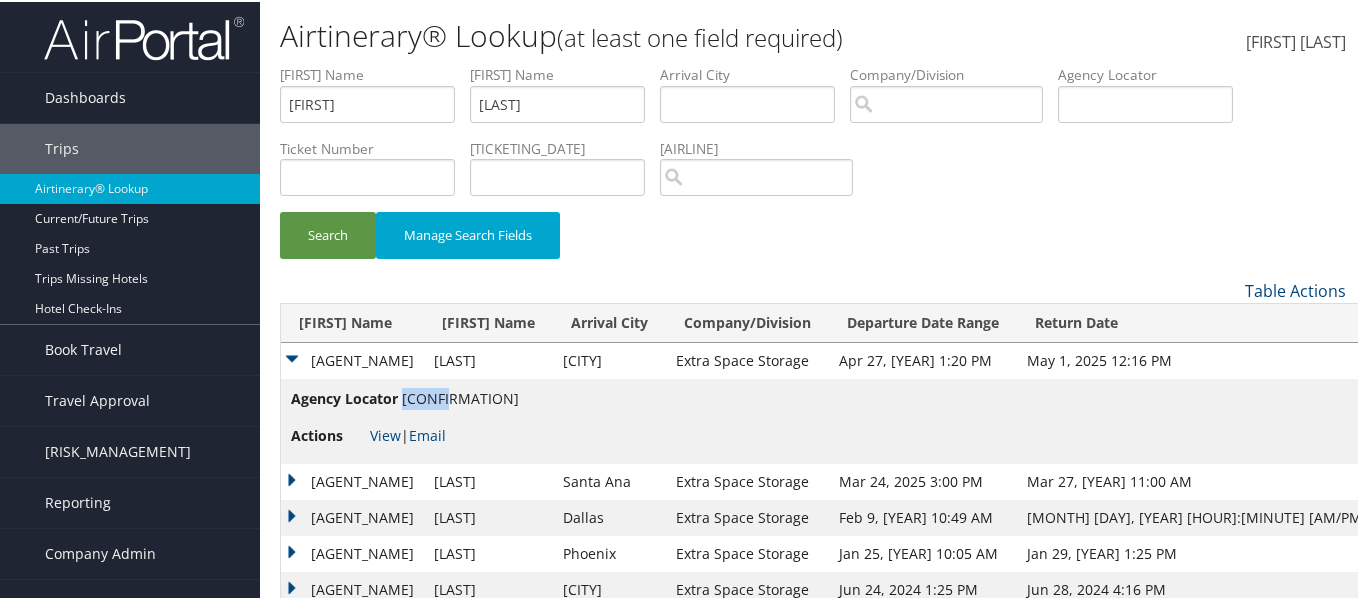 click on "[BOOKING_REF]" at bounding box center (460, 396) 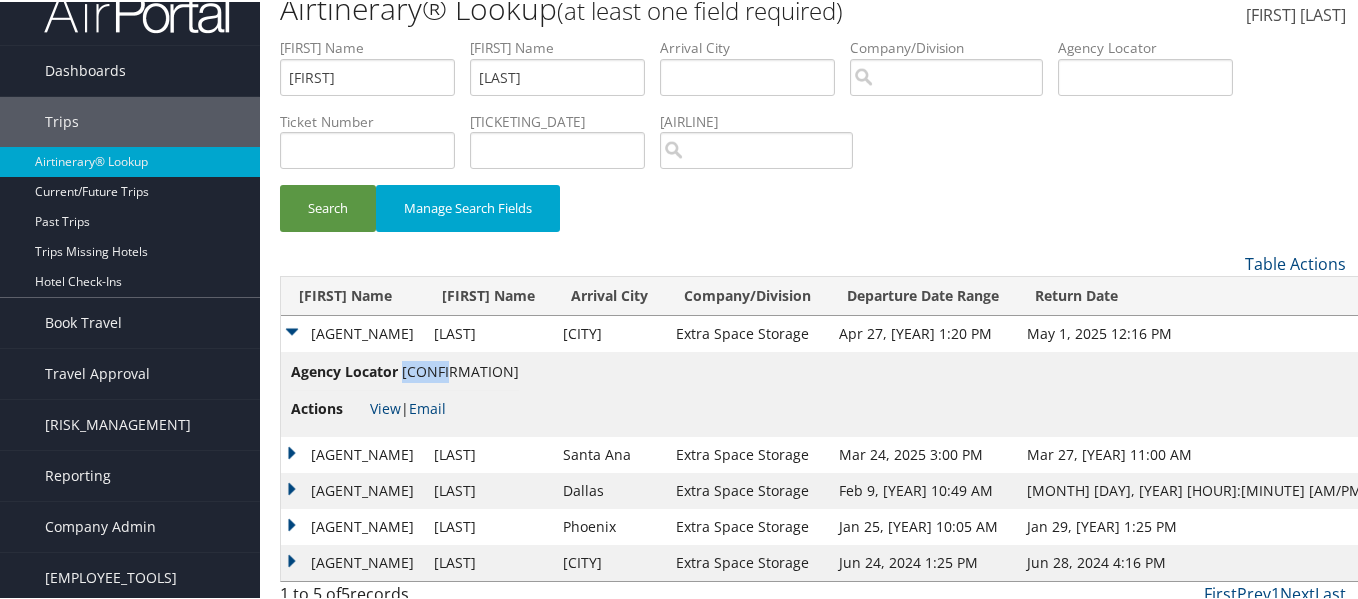 scroll, scrollTop: 42, scrollLeft: 0, axis: vertical 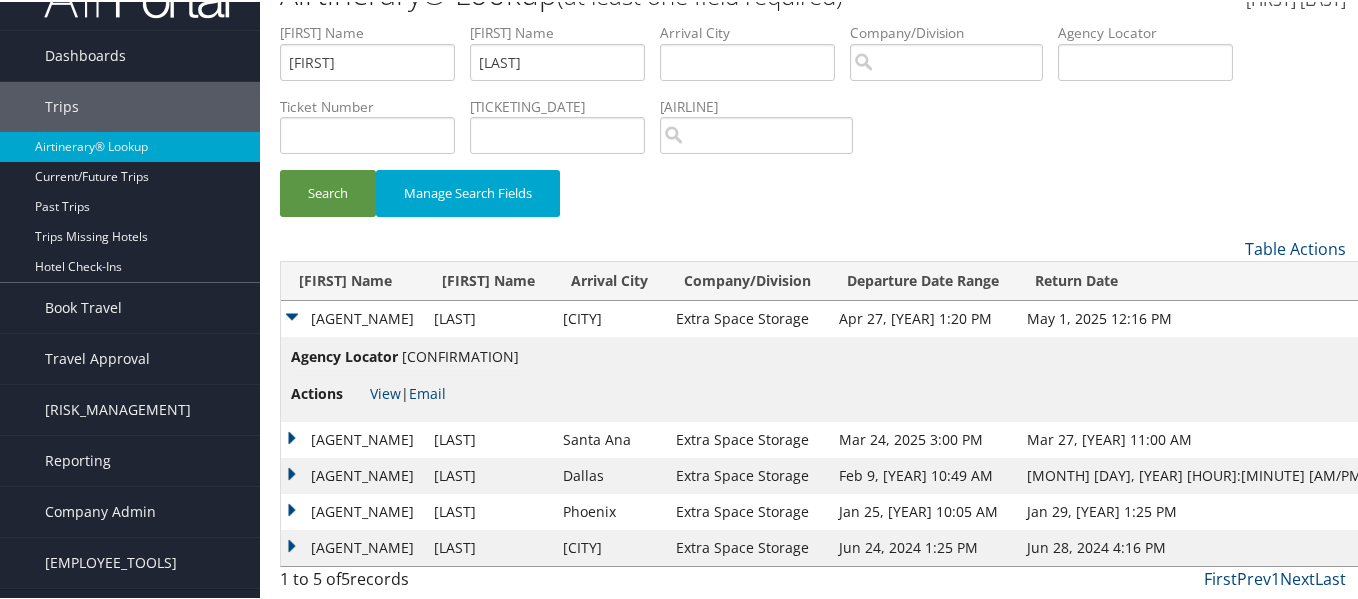 click on "[FIRST] [LAST]" at bounding box center (352, 317) 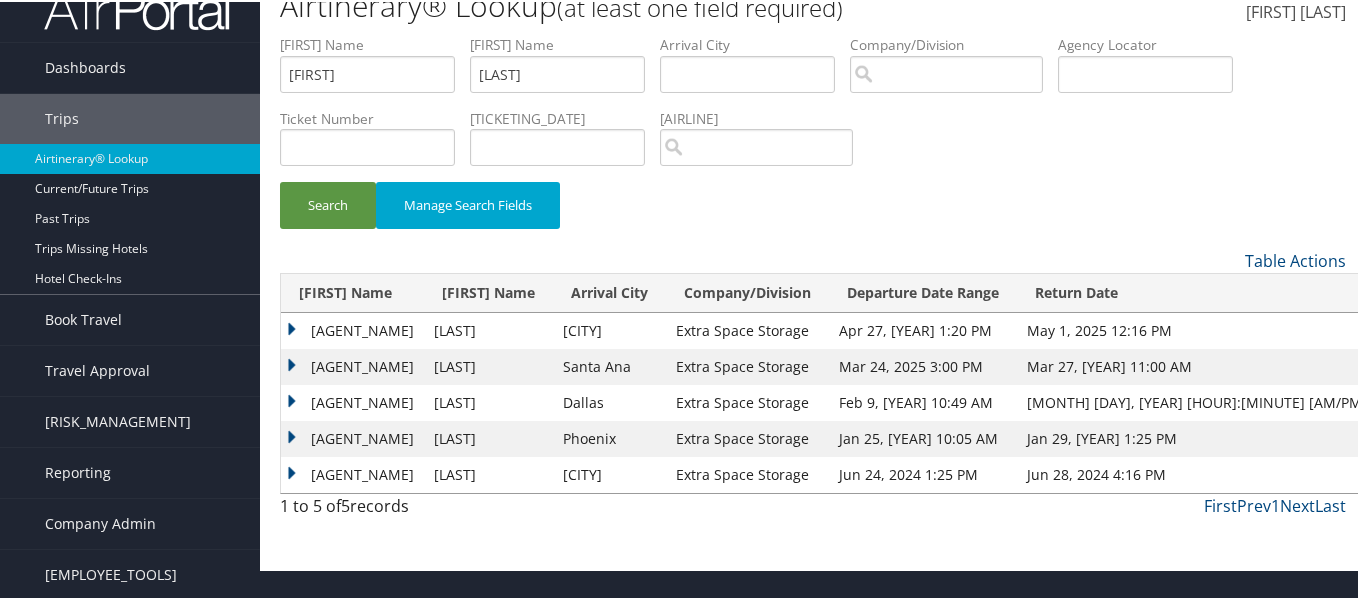 scroll, scrollTop: 30, scrollLeft: 0, axis: vertical 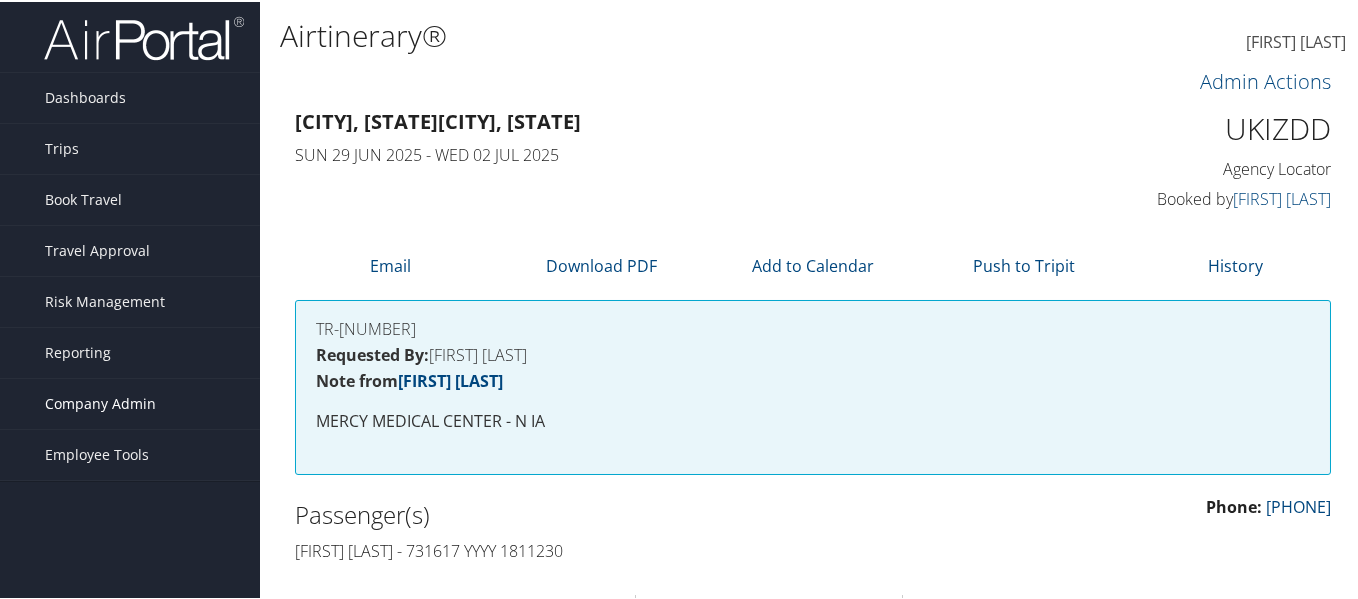 click on "Company Admin" at bounding box center [100, 402] 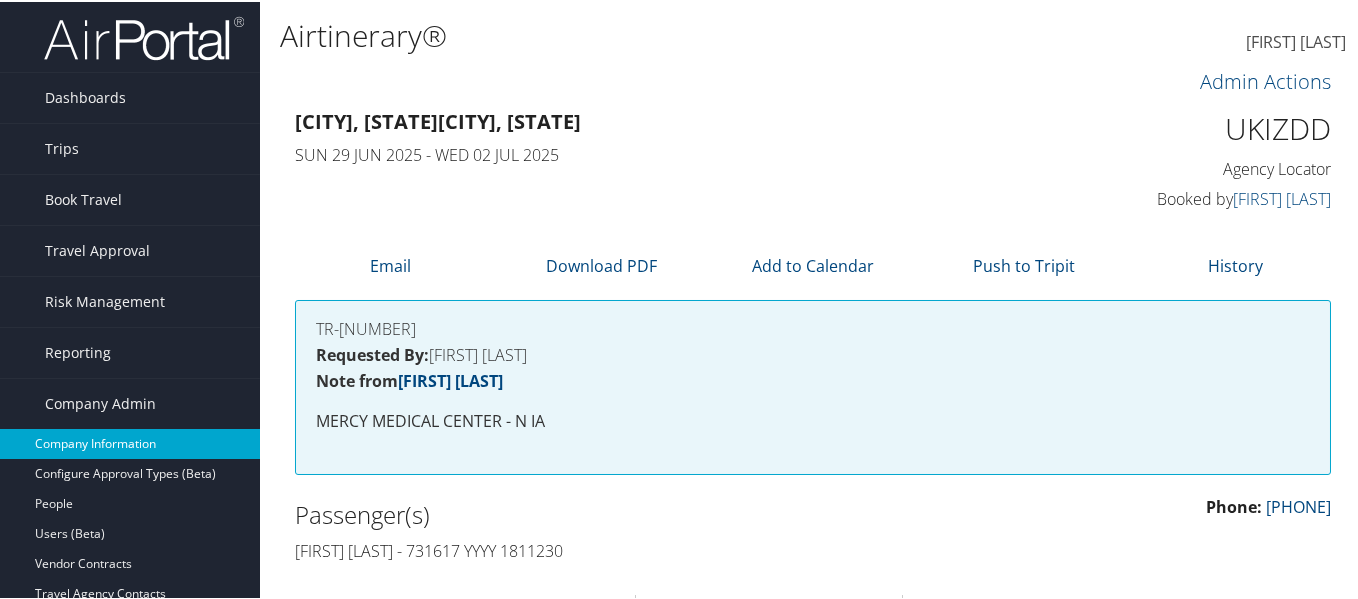 click on "Company Information" at bounding box center [130, 442] 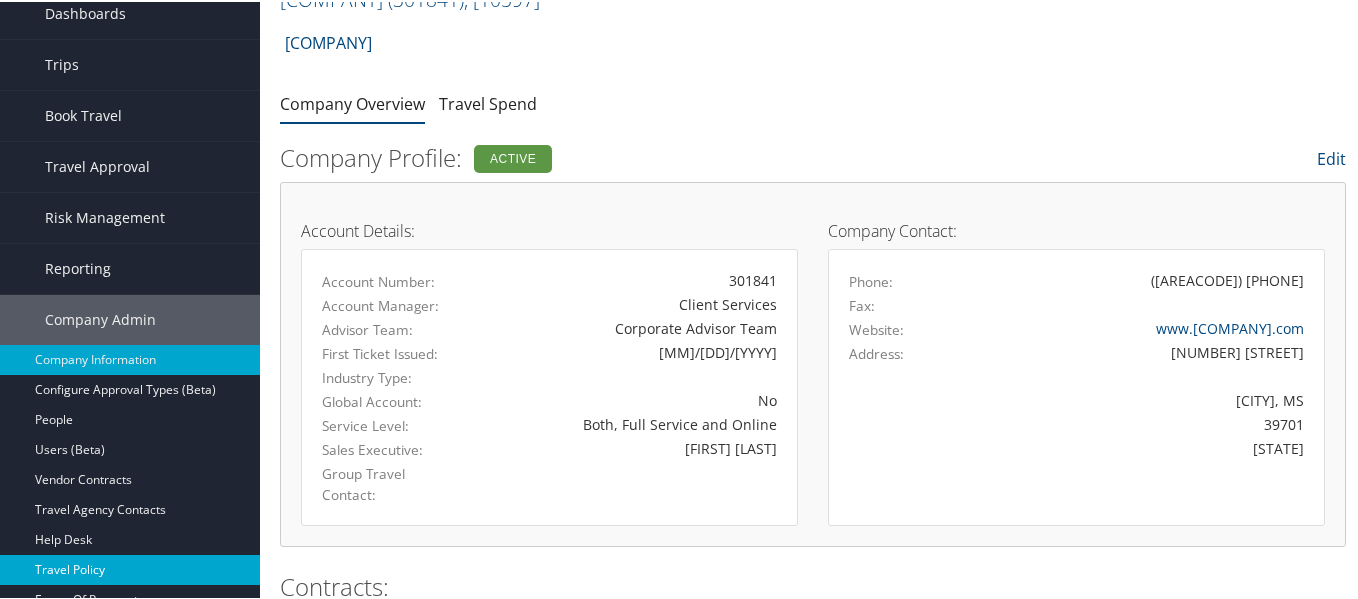 scroll, scrollTop: 200, scrollLeft: 0, axis: vertical 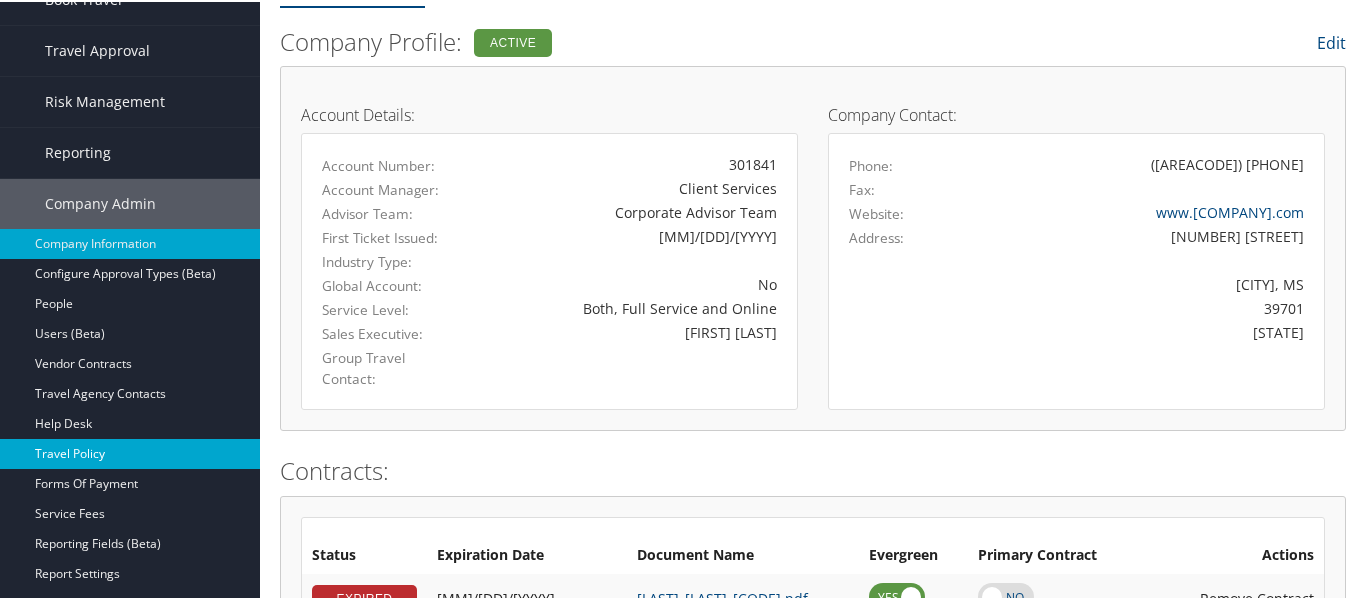 click on "Travel Policy" at bounding box center (130, 452) 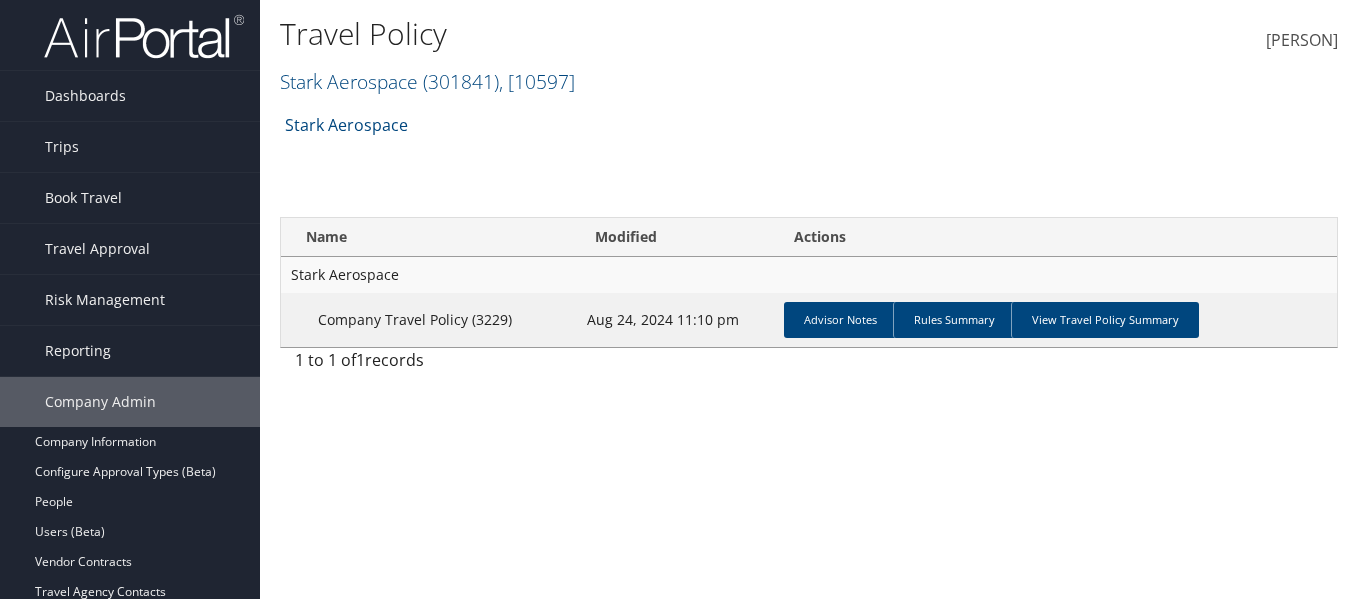 scroll, scrollTop: 0, scrollLeft: 0, axis: both 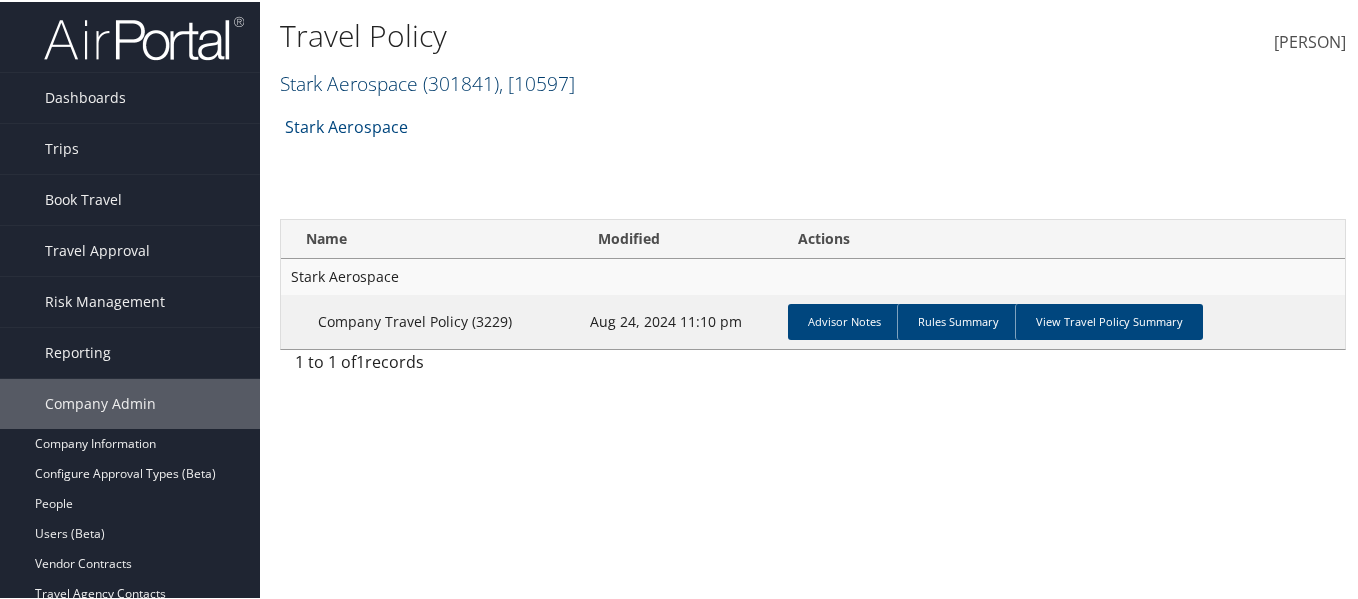 click on "( 301841 )" at bounding box center (461, 81) 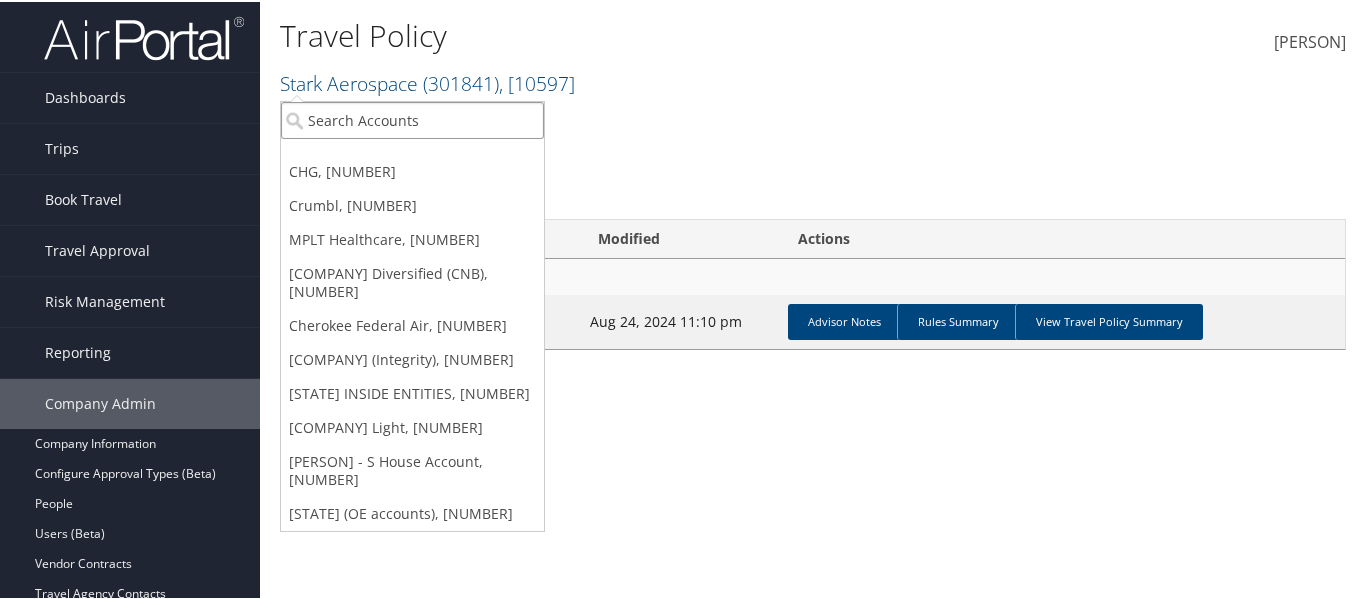 click at bounding box center [412, 118] 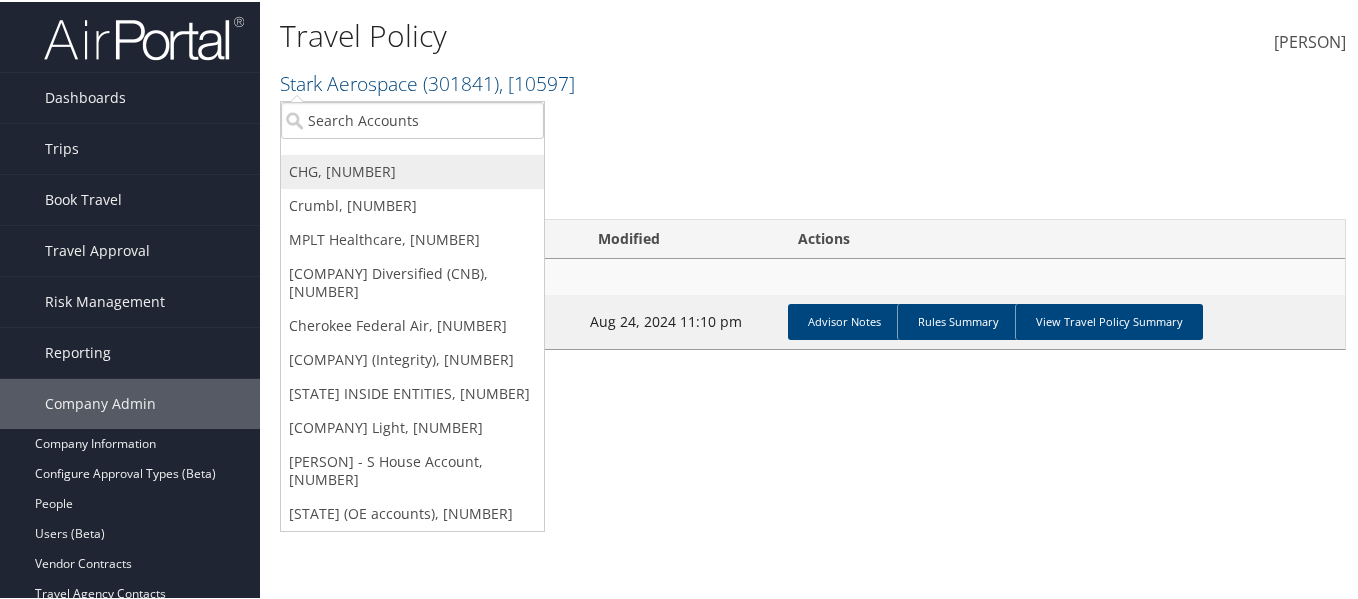 click on "CHG, [9757]" at bounding box center [412, 170] 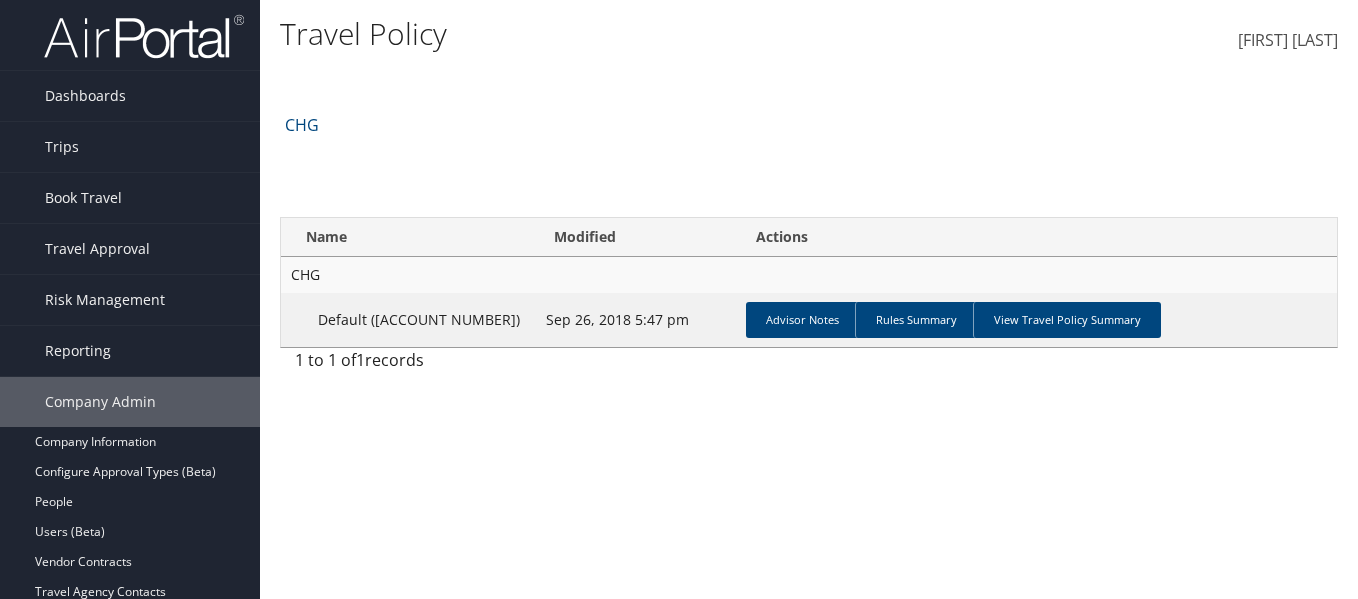 scroll, scrollTop: 0, scrollLeft: 0, axis: both 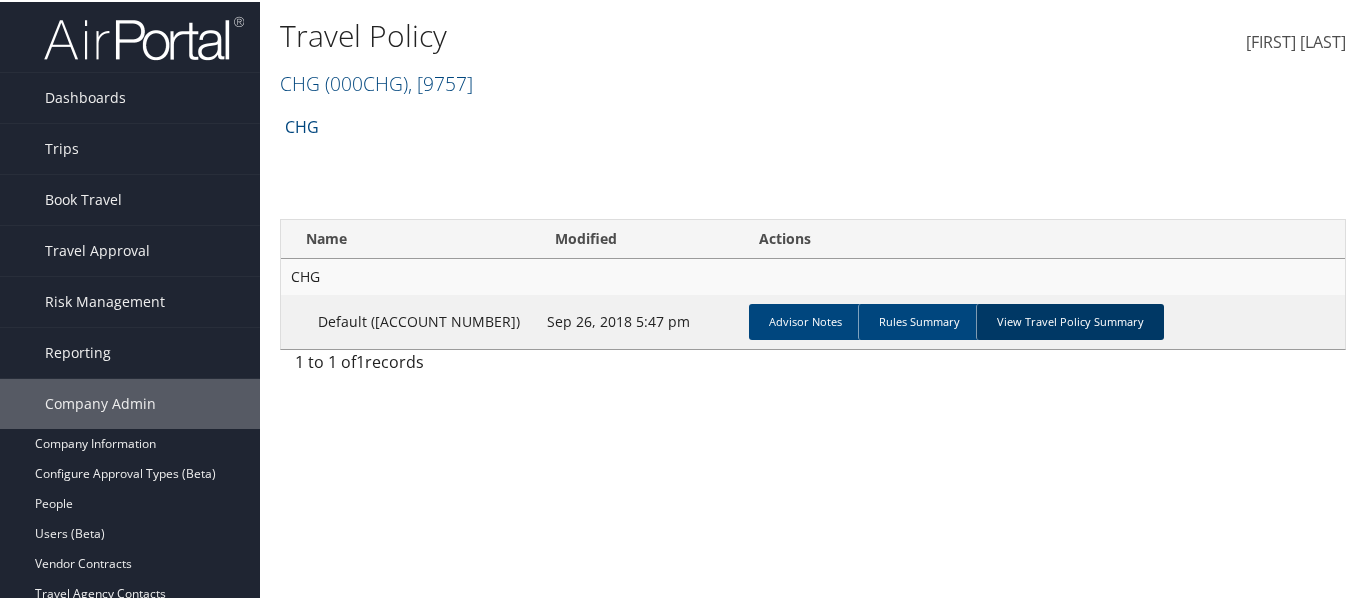 click on "View Travel Policy Summary" at bounding box center [1070, 320] 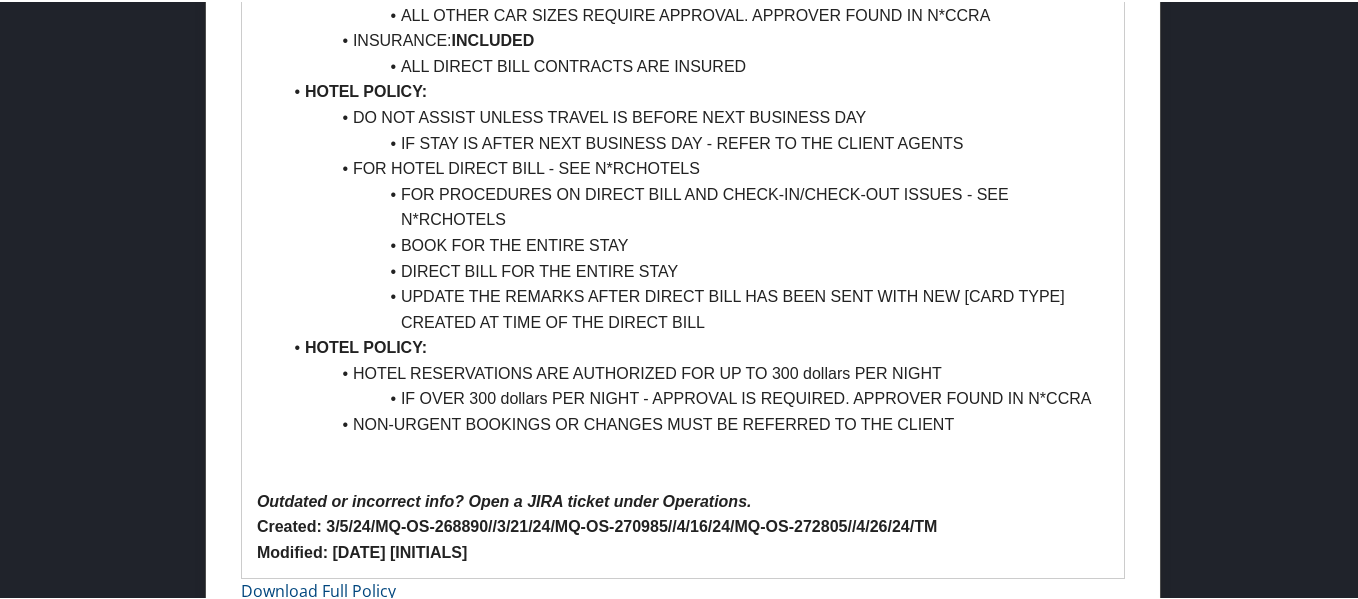 scroll, scrollTop: 1900, scrollLeft: 0, axis: vertical 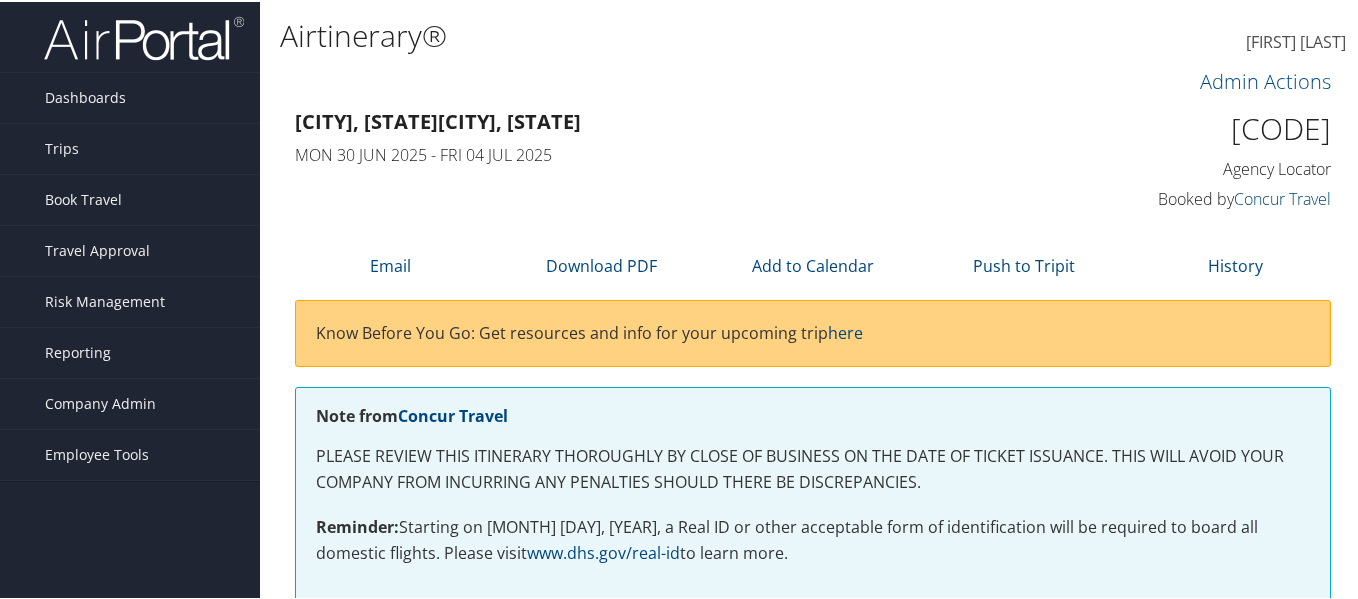 click on "[CODE]" at bounding box center [1213, 127] 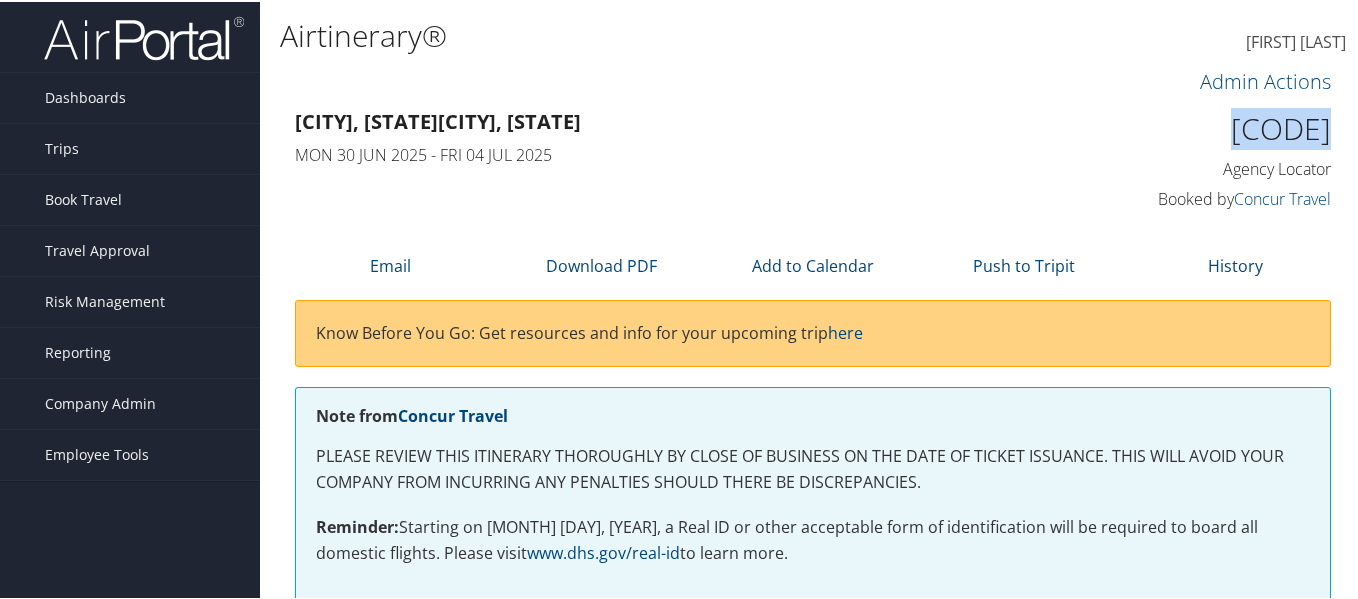 click on "CP3T92" at bounding box center (1213, 127) 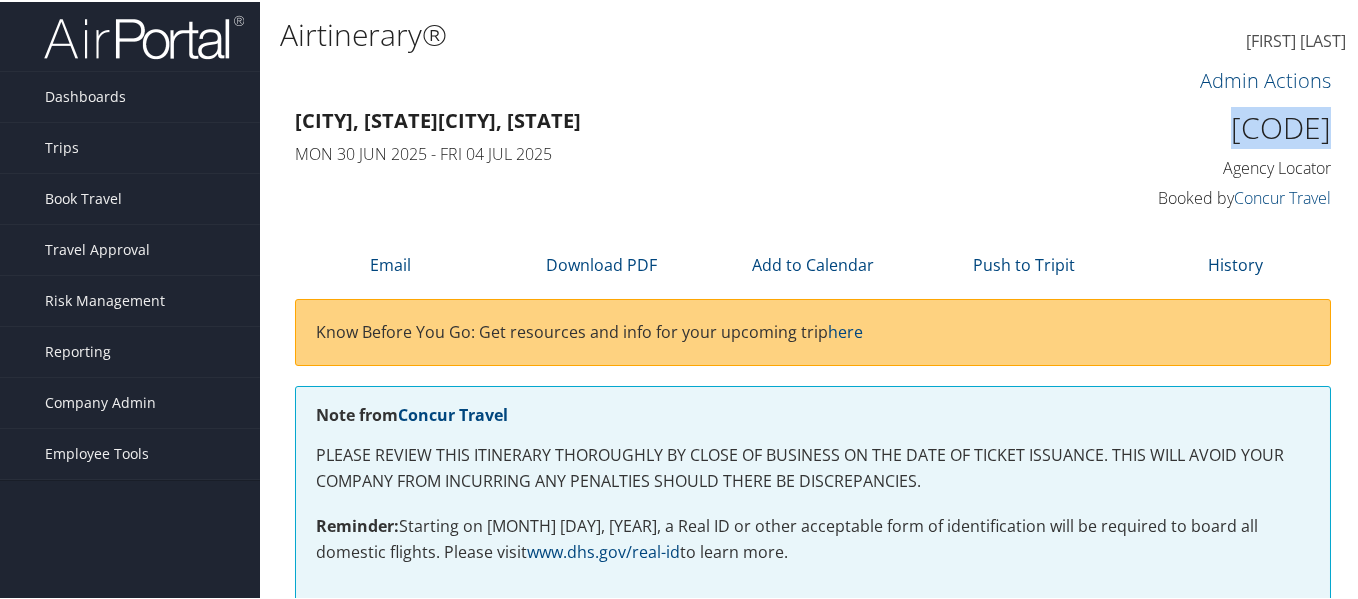 scroll, scrollTop: 0, scrollLeft: 0, axis: both 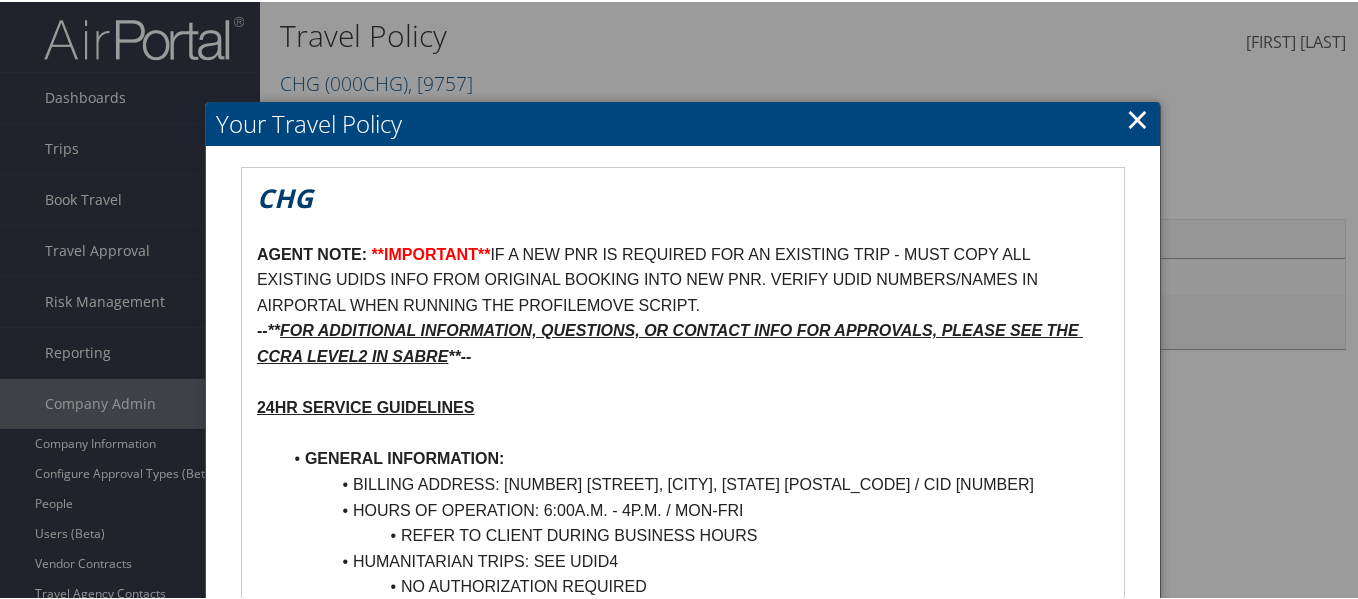click on "×" at bounding box center (1137, 117) 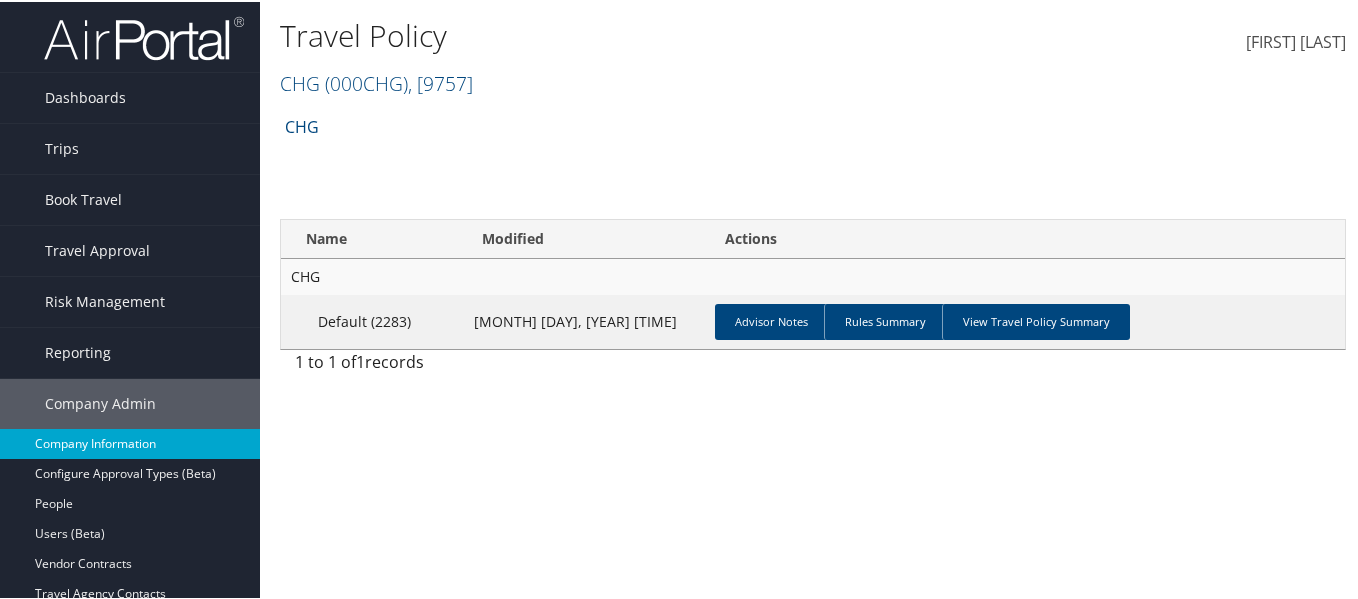 click on "Company Information" at bounding box center (130, 442) 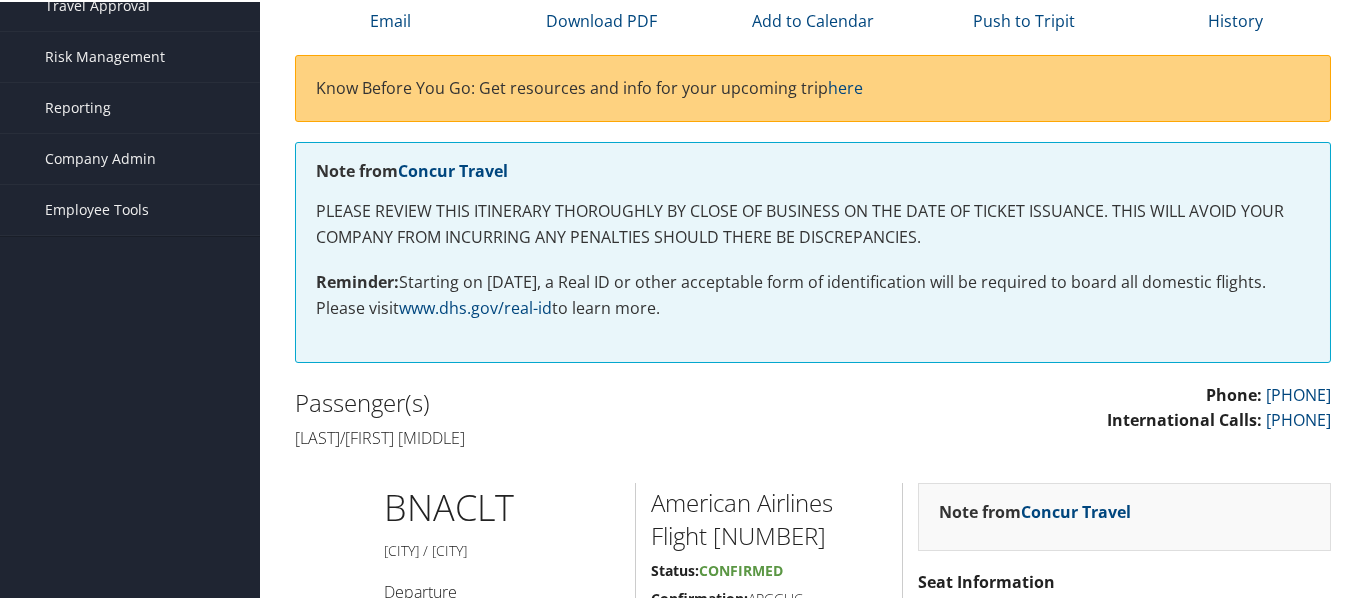 scroll, scrollTop: 0, scrollLeft: 0, axis: both 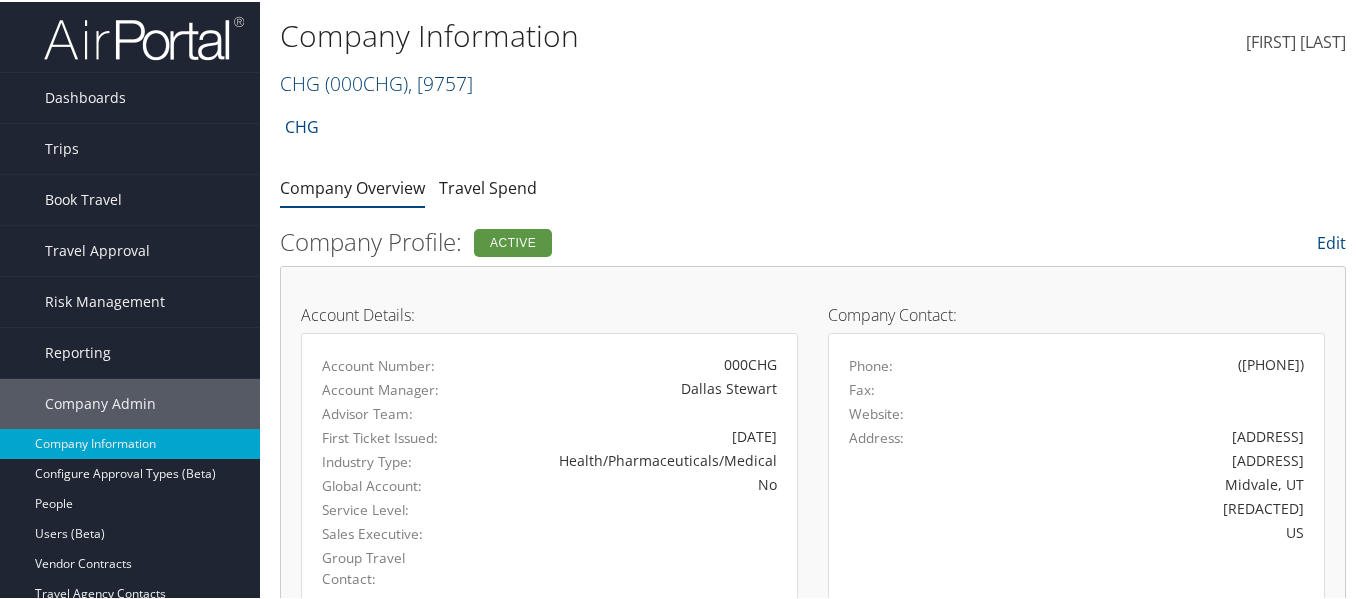click on "( 000CHG )" at bounding box center (366, 81) 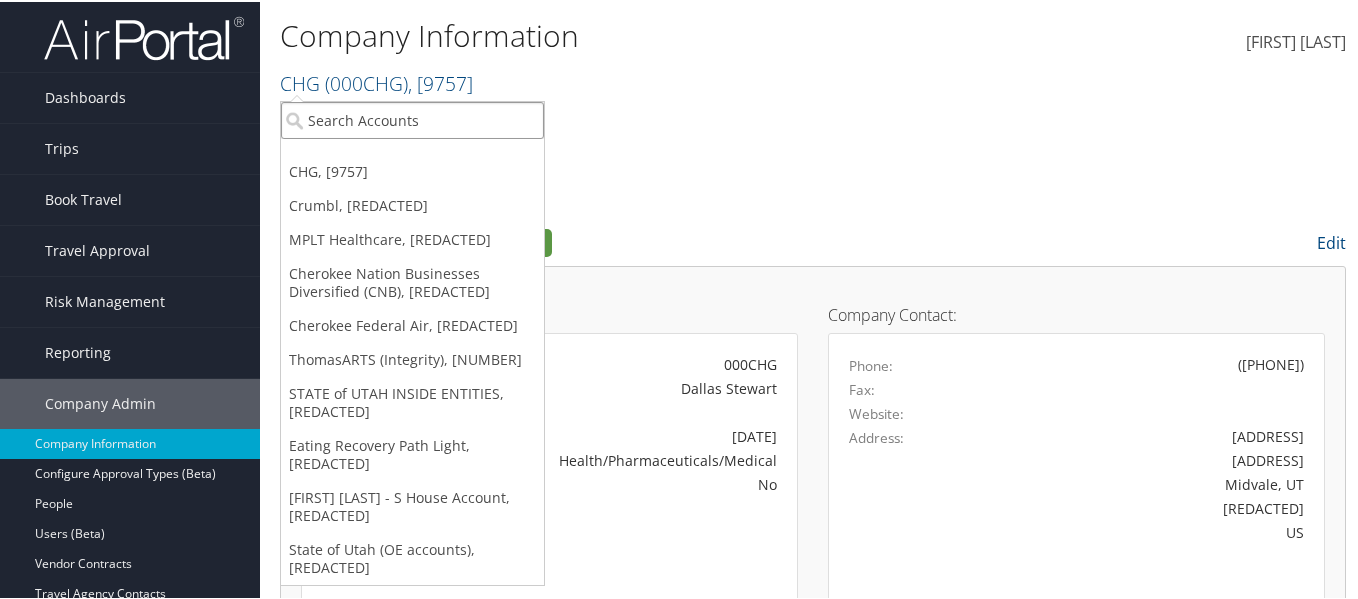click at bounding box center [412, 118] 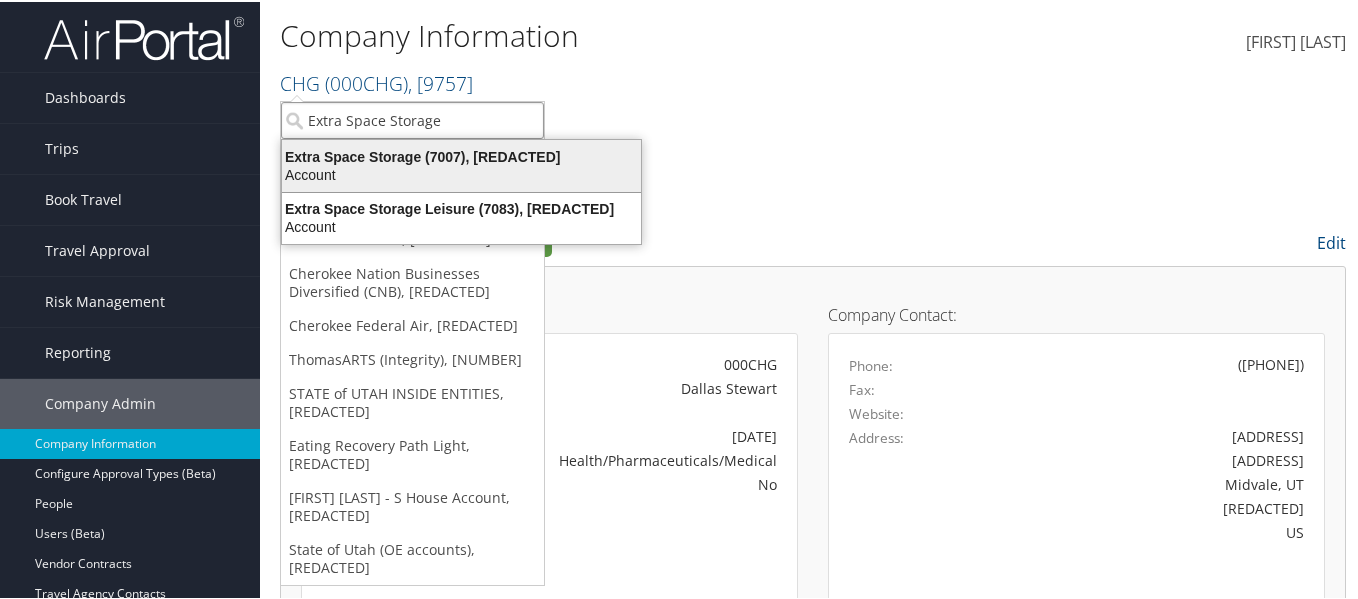 click on "Account" at bounding box center (461, 155) 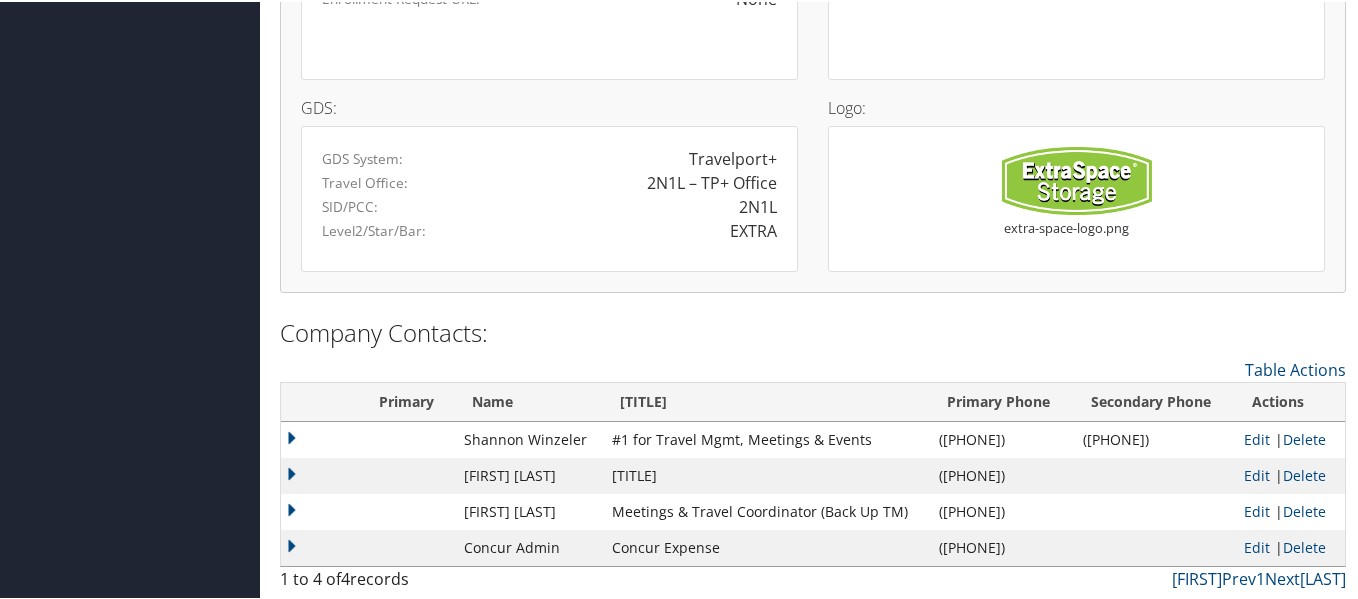 scroll, scrollTop: 1767, scrollLeft: 0, axis: vertical 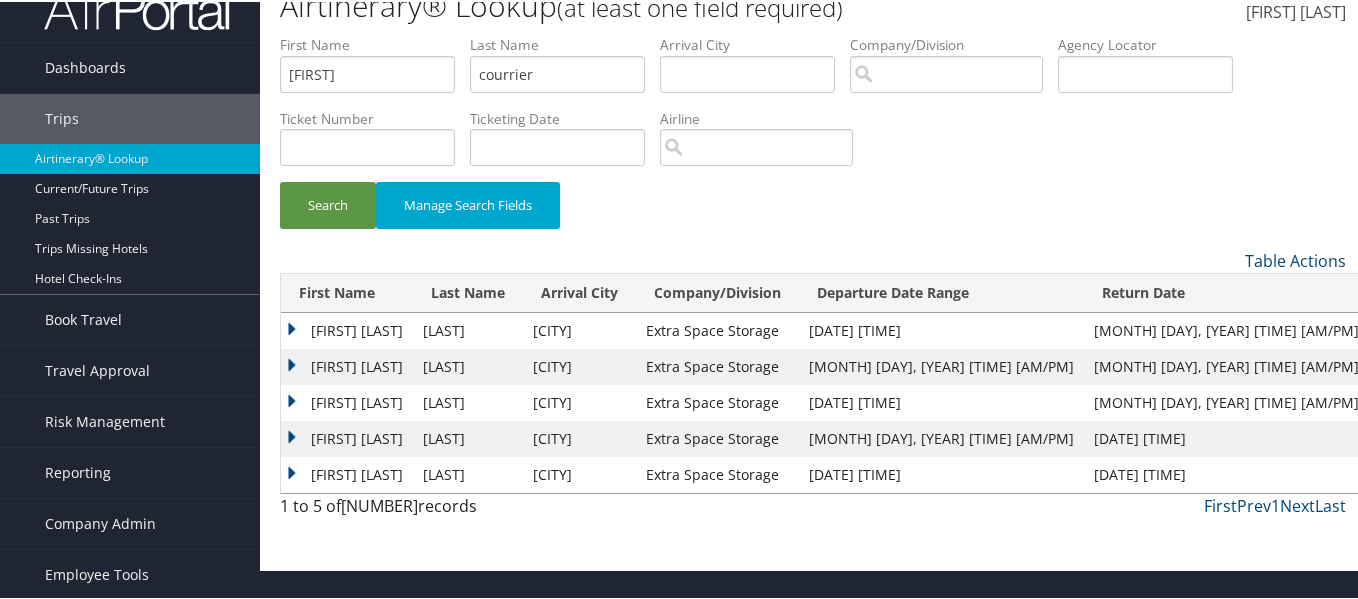 type on "courrier" 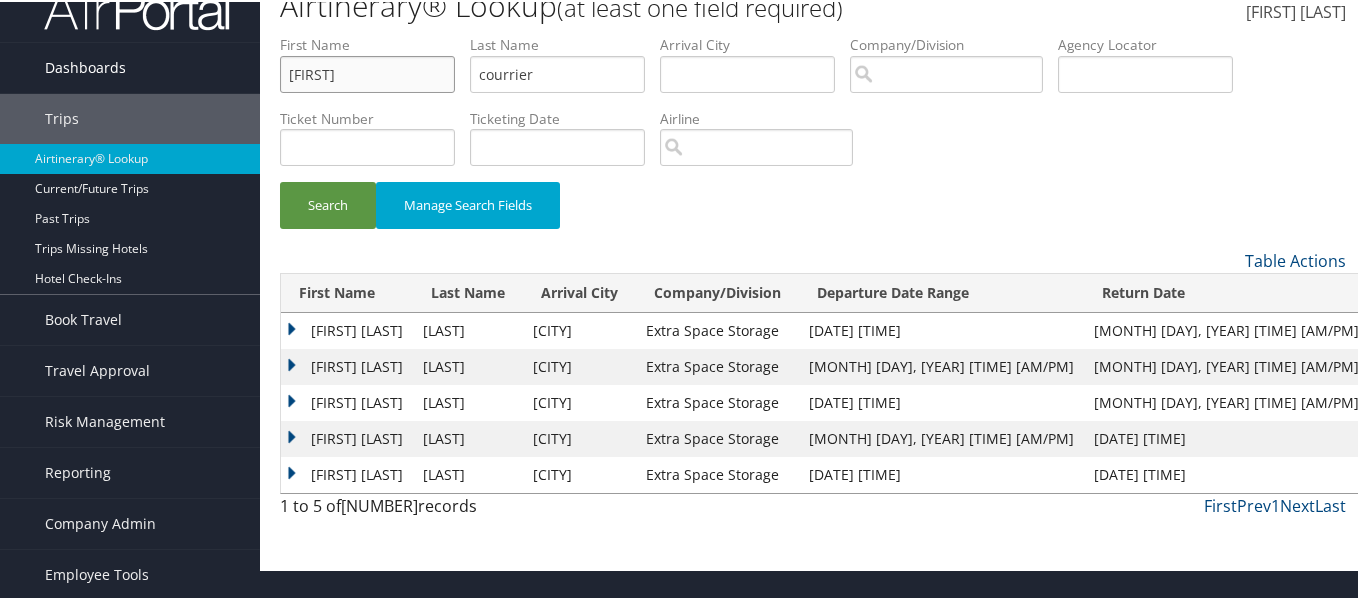 drag, startPoint x: 339, startPoint y: 77, endPoint x: 253, endPoint y: 69, distance: 86.37129 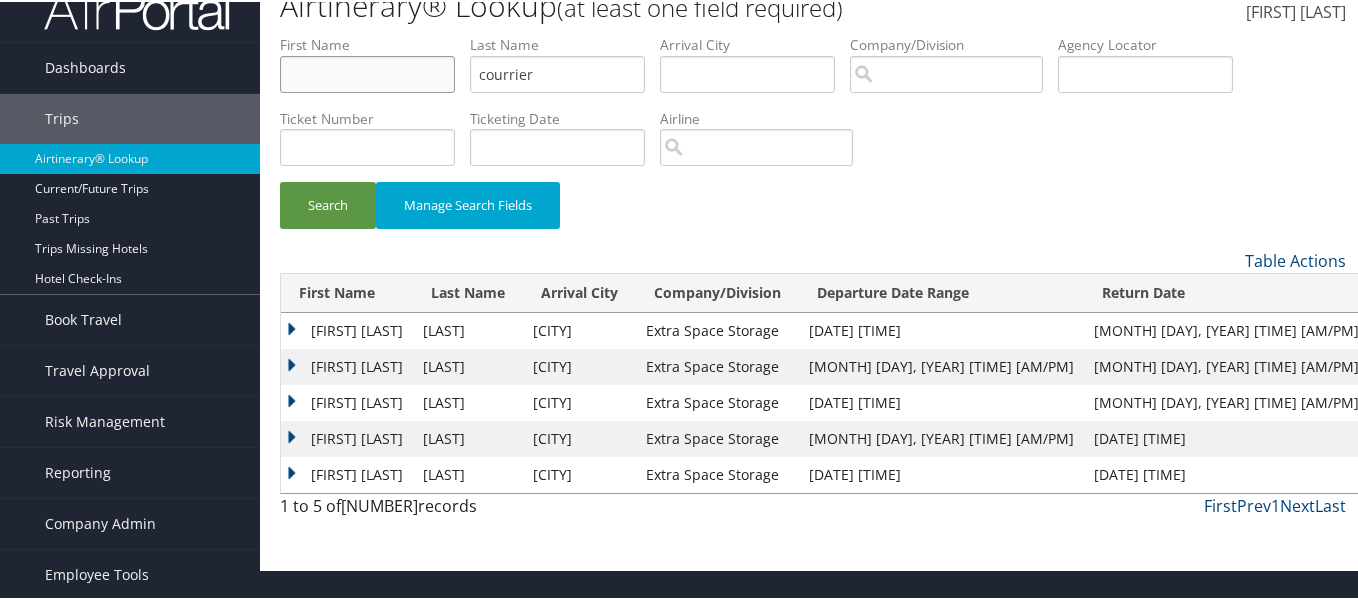 click at bounding box center [367, 72] 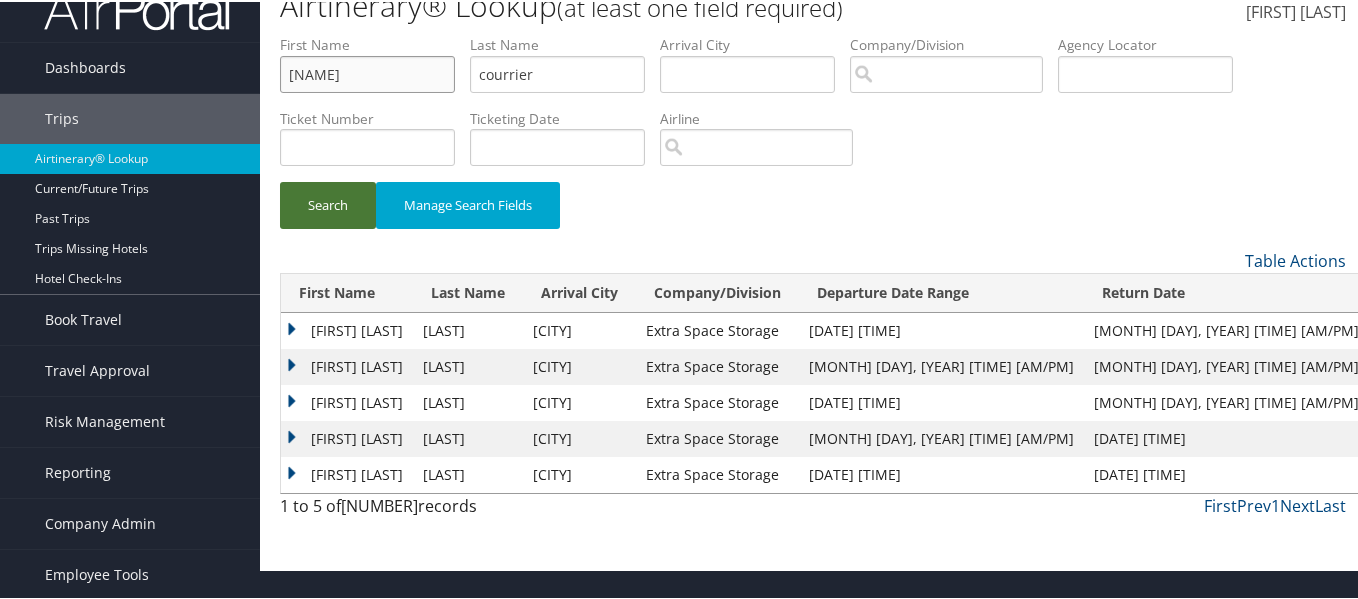 type on "[NAME]" 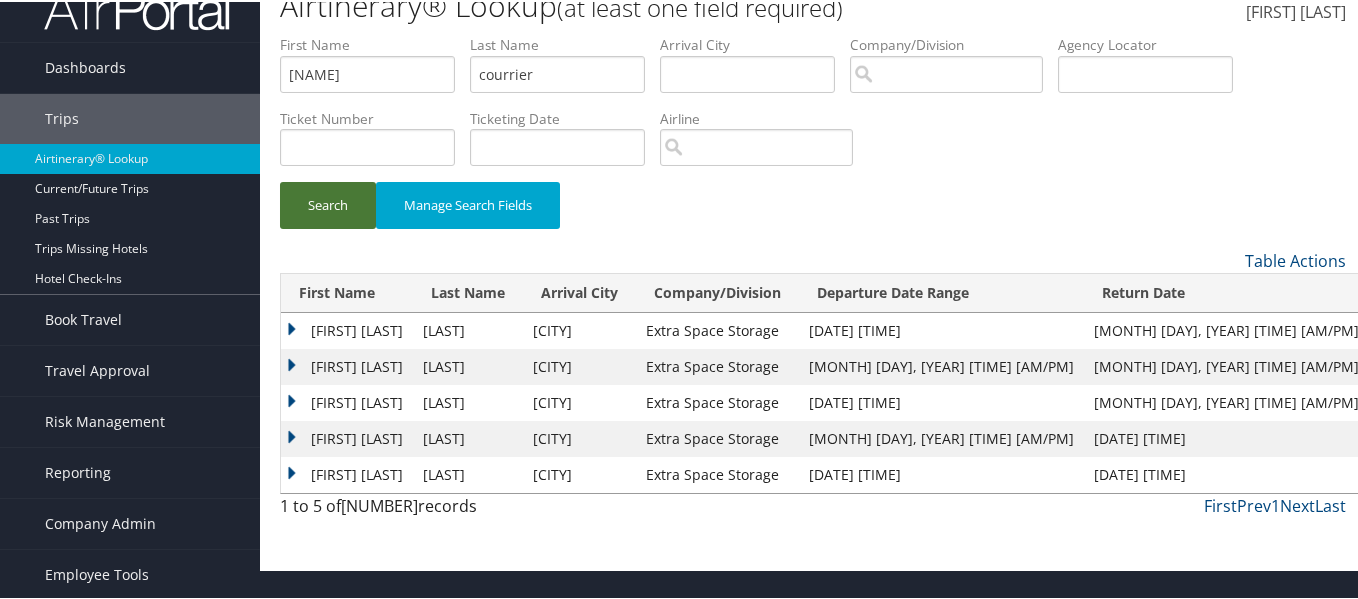 click on "Search" at bounding box center [328, 203] 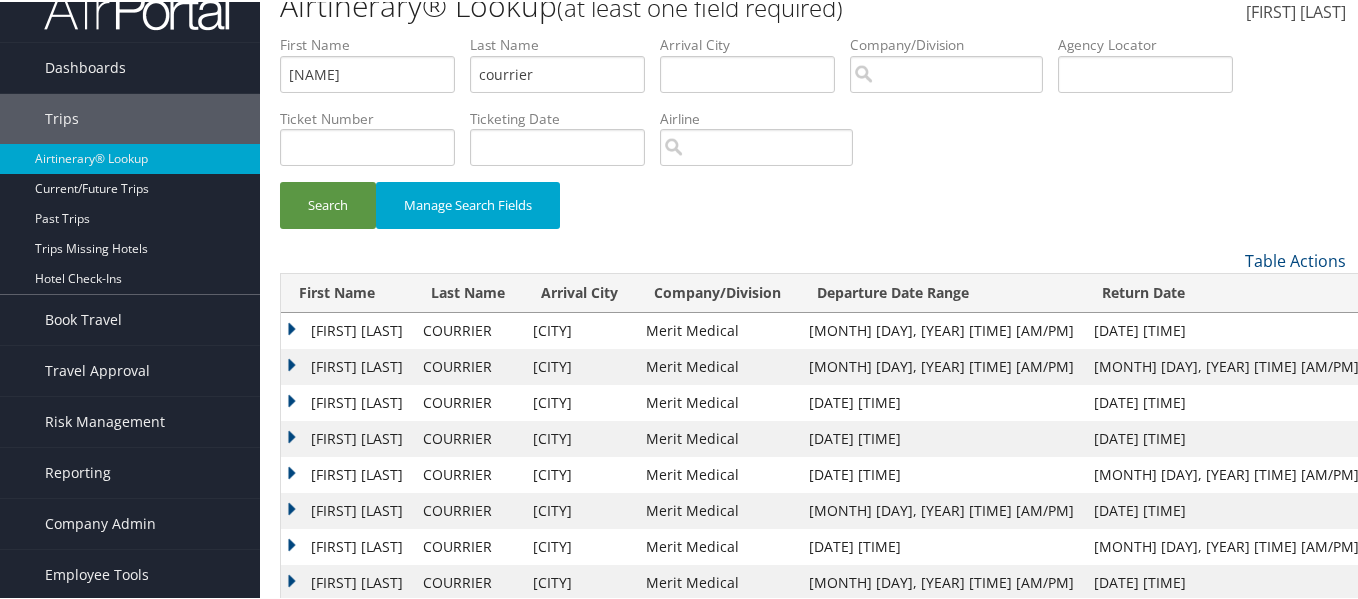 click on "COURRIER" at bounding box center [468, 329] 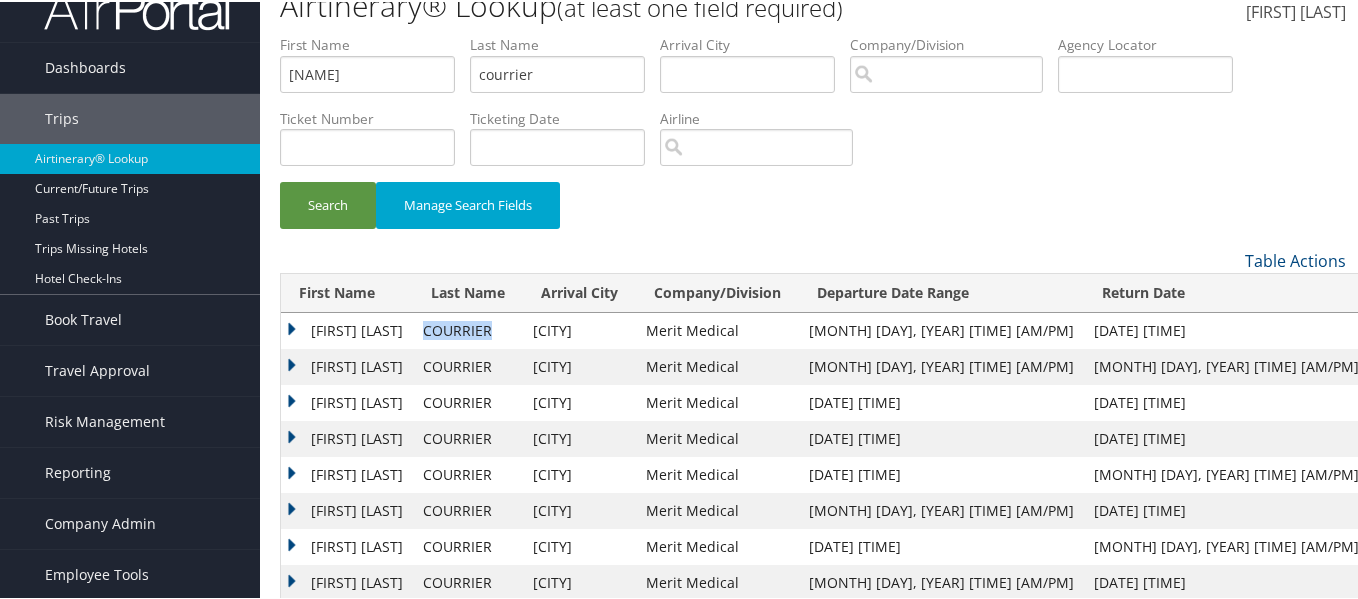 click on "COURRIER" at bounding box center (468, 329) 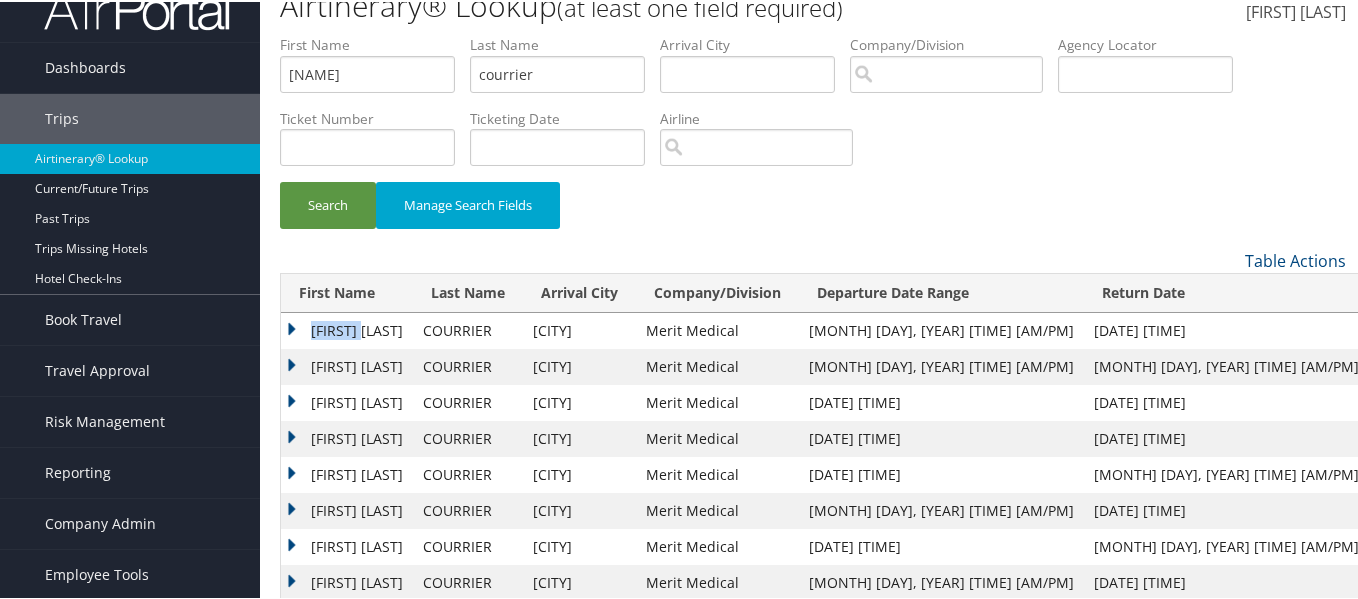 drag, startPoint x: 374, startPoint y: 324, endPoint x: 312, endPoint y: 324, distance: 62 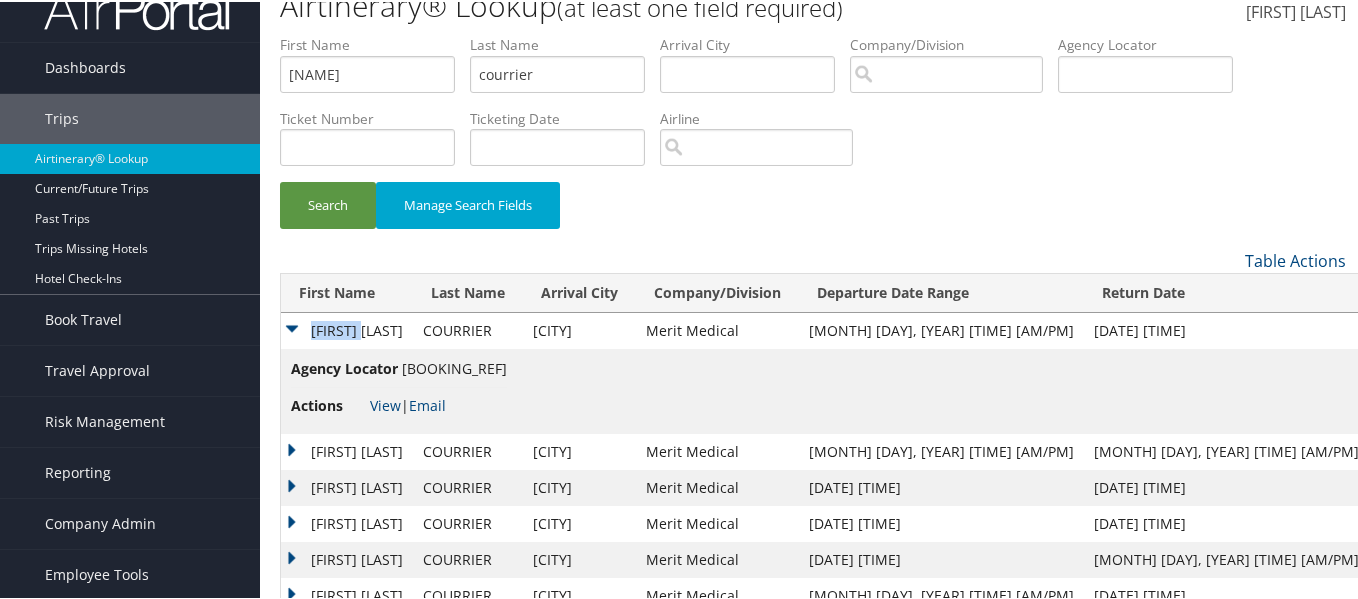 copy on "[FIRST]" 